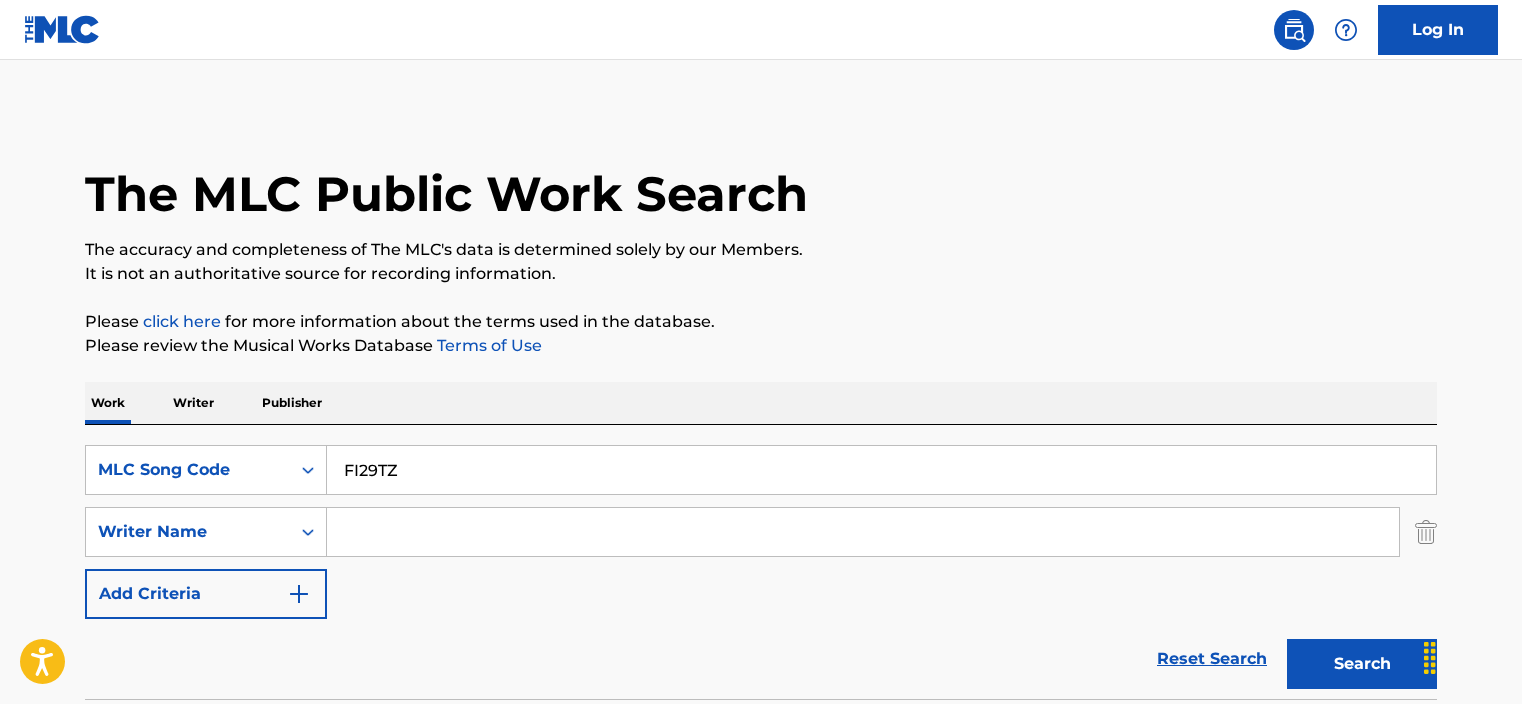 scroll, scrollTop: 323, scrollLeft: 0, axis: vertical 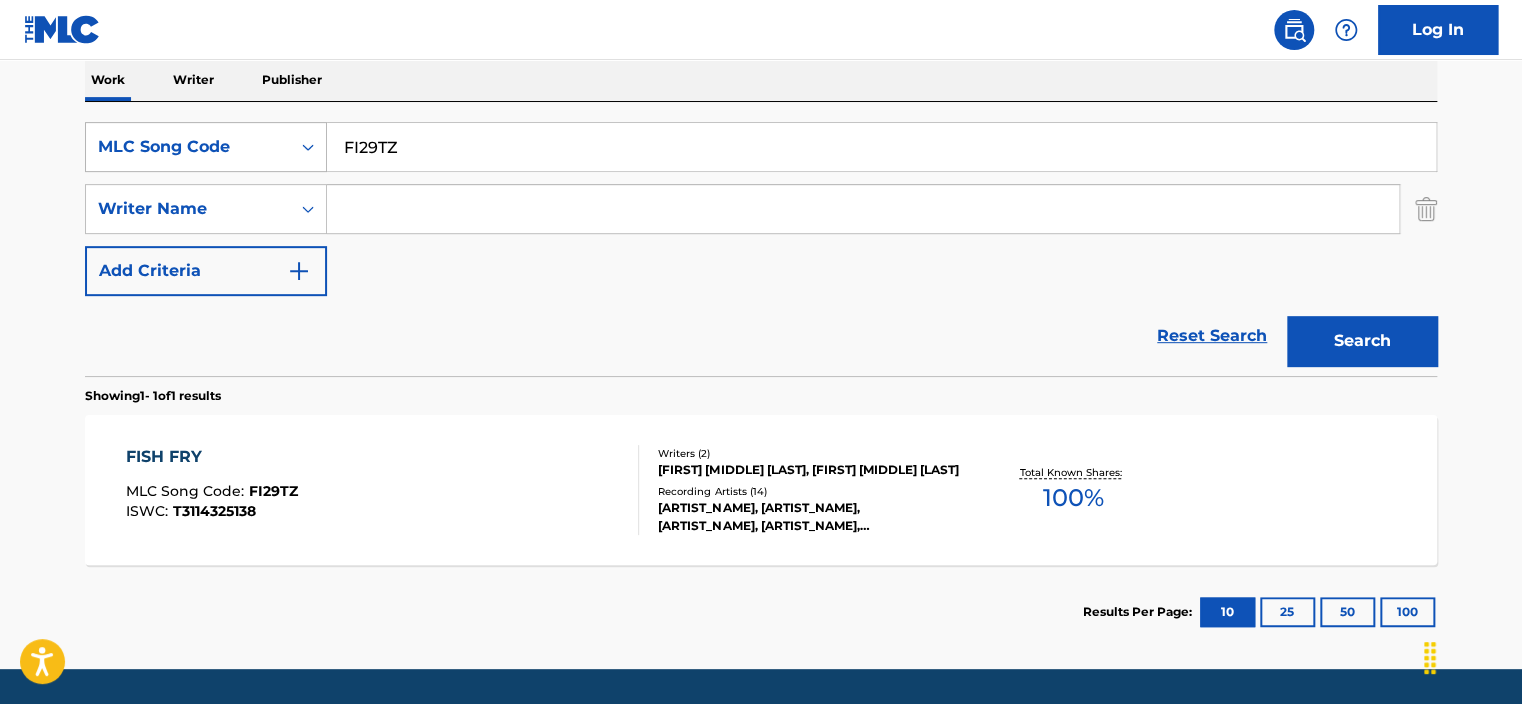 drag, startPoint x: 429, startPoint y: 146, endPoint x: 280, endPoint y: 152, distance: 149.12076 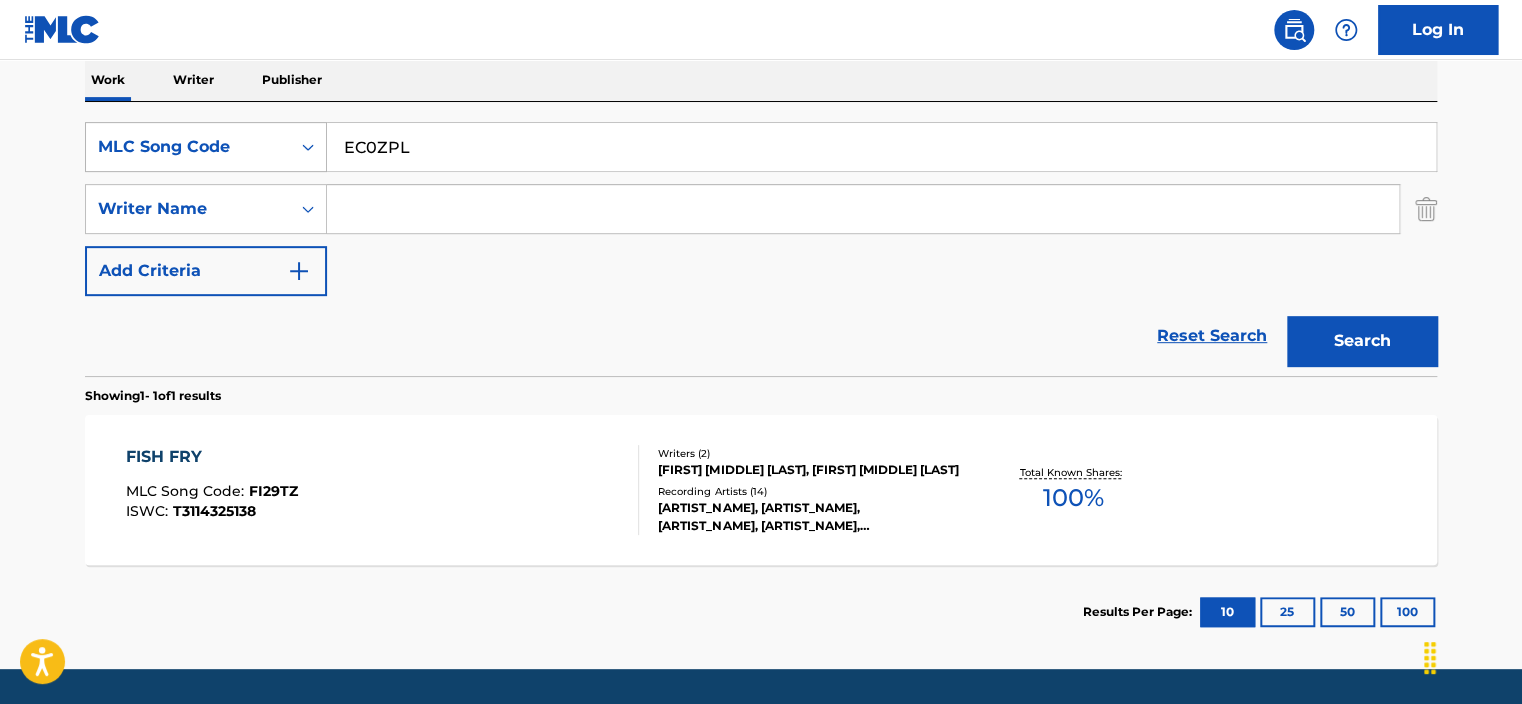 click on "Search" at bounding box center (1362, 341) 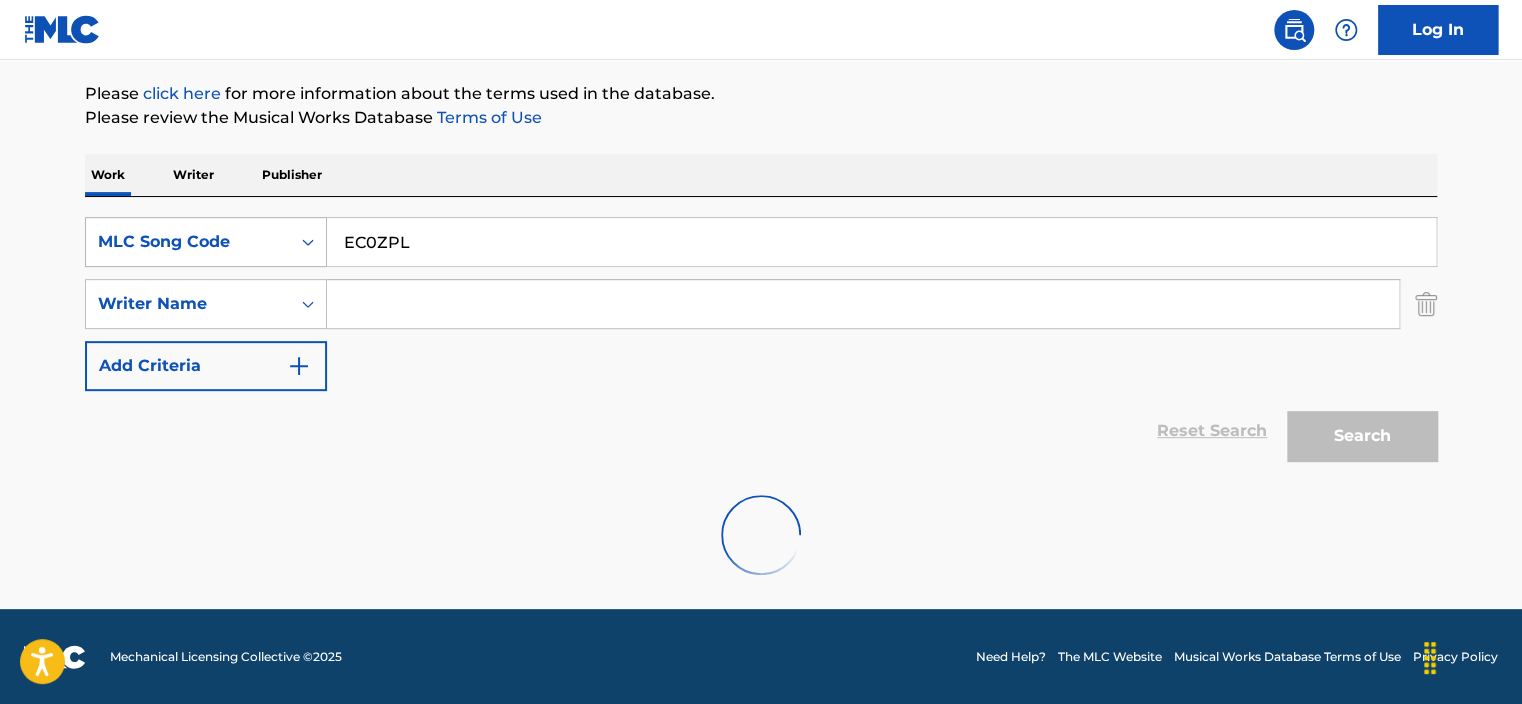 scroll, scrollTop: 323, scrollLeft: 0, axis: vertical 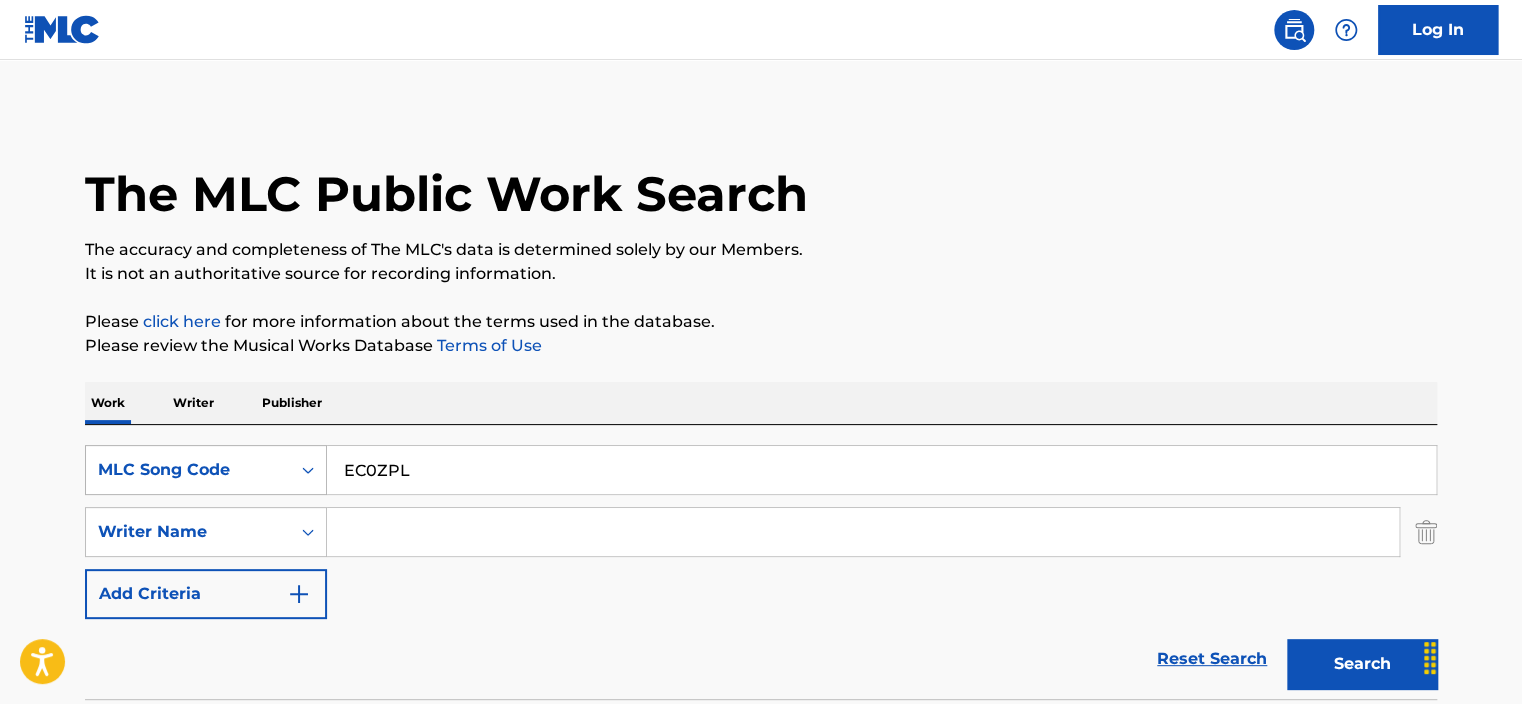 drag, startPoint x: 421, startPoint y: 471, endPoint x: 301, endPoint y: 468, distance: 120.03749 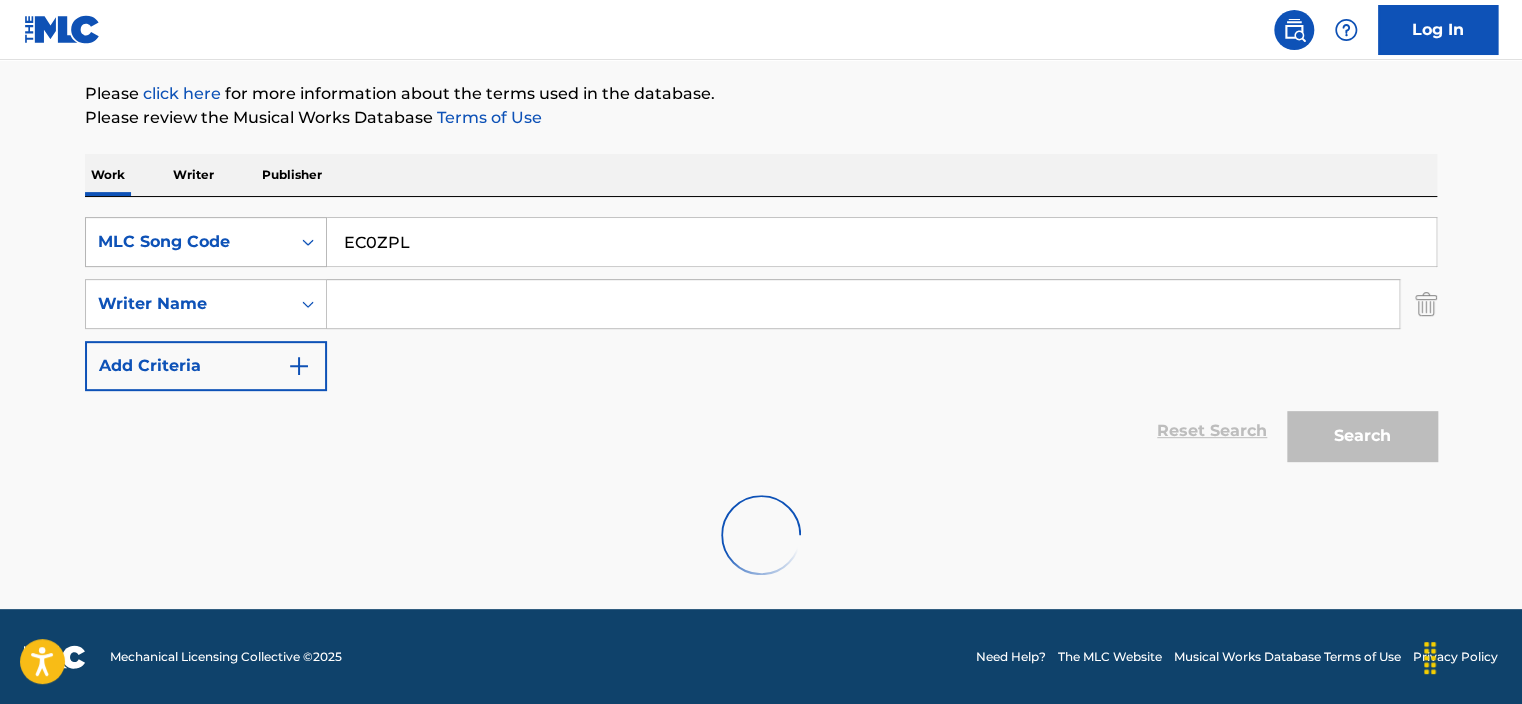 scroll, scrollTop: 256, scrollLeft: 0, axis: vertical 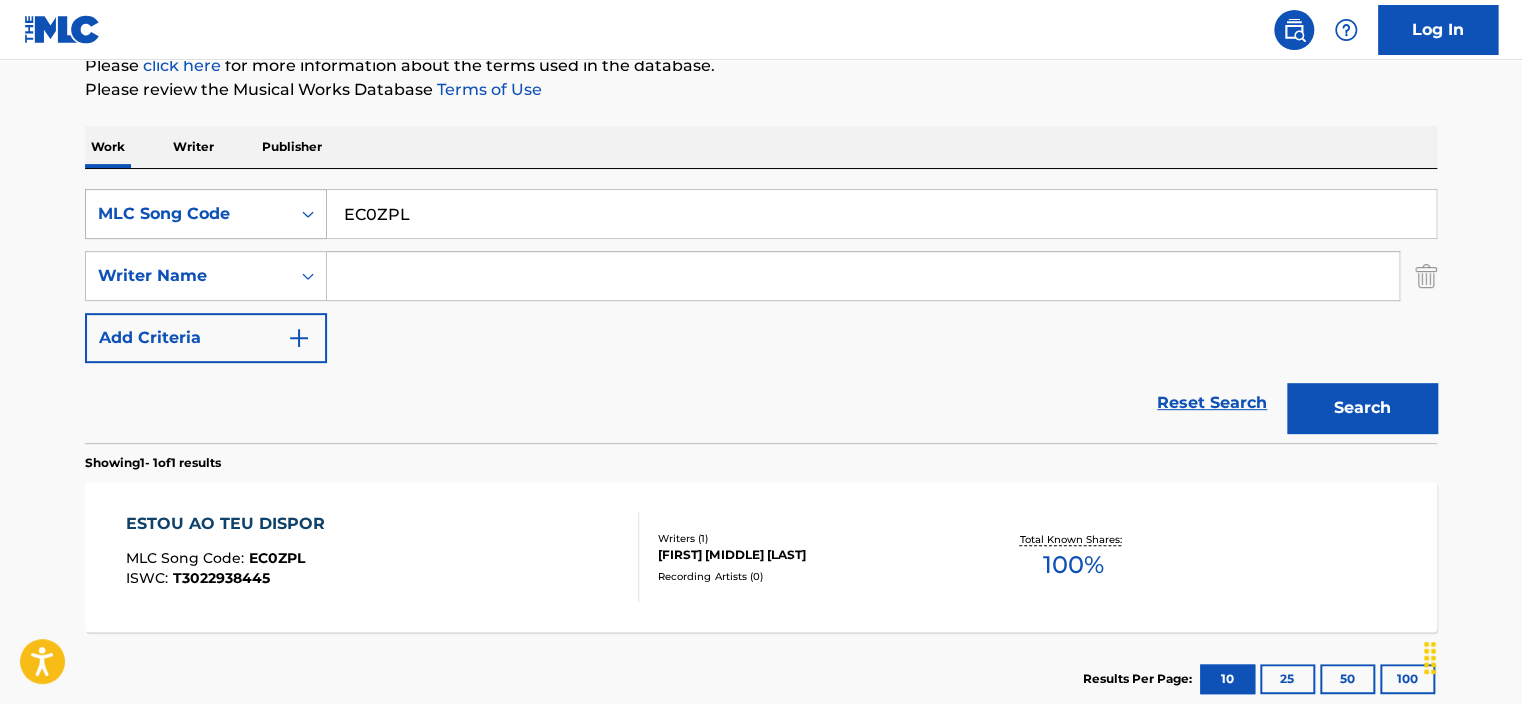 drag, startPoint x: 453, startPoint y: 196, endPoint x: 301, endPoint y: 196, distance: 152 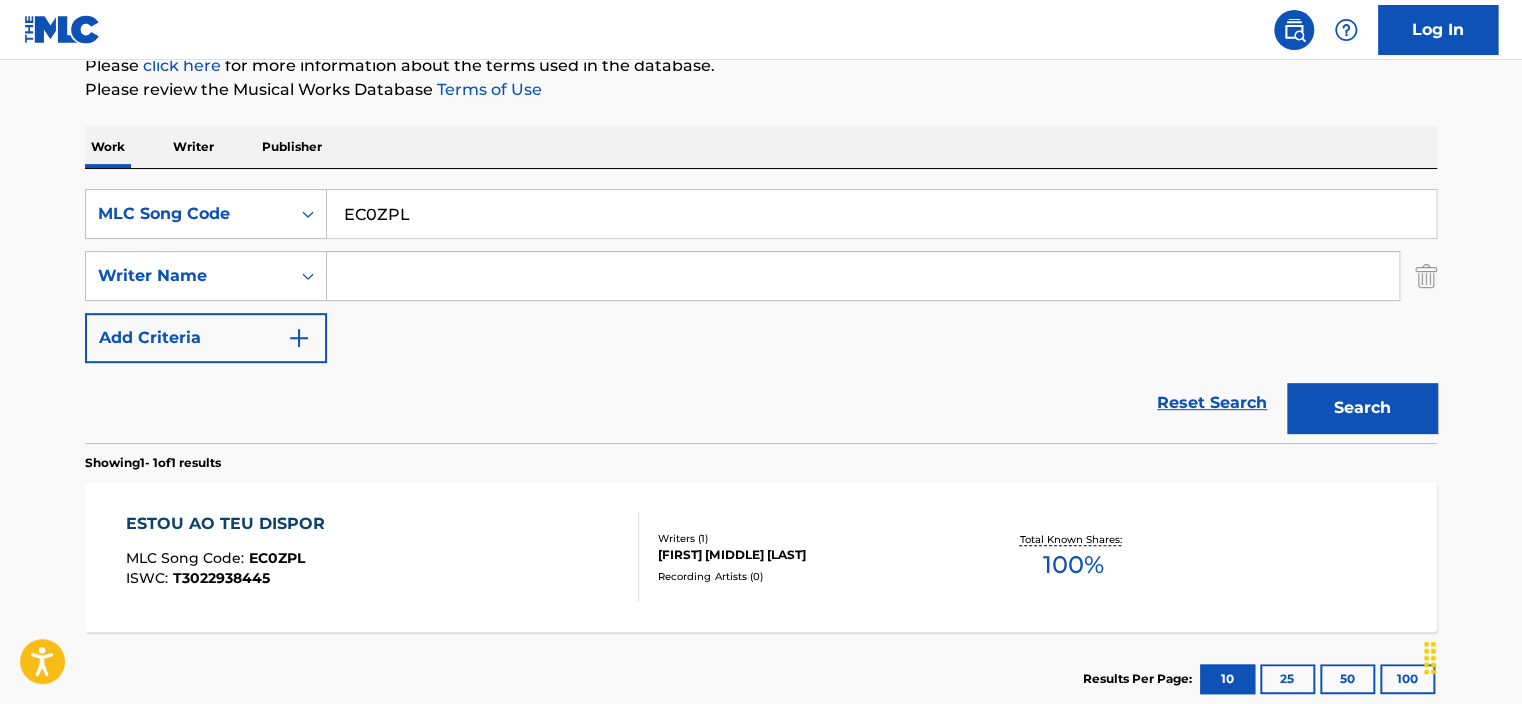paste on "1HTE" 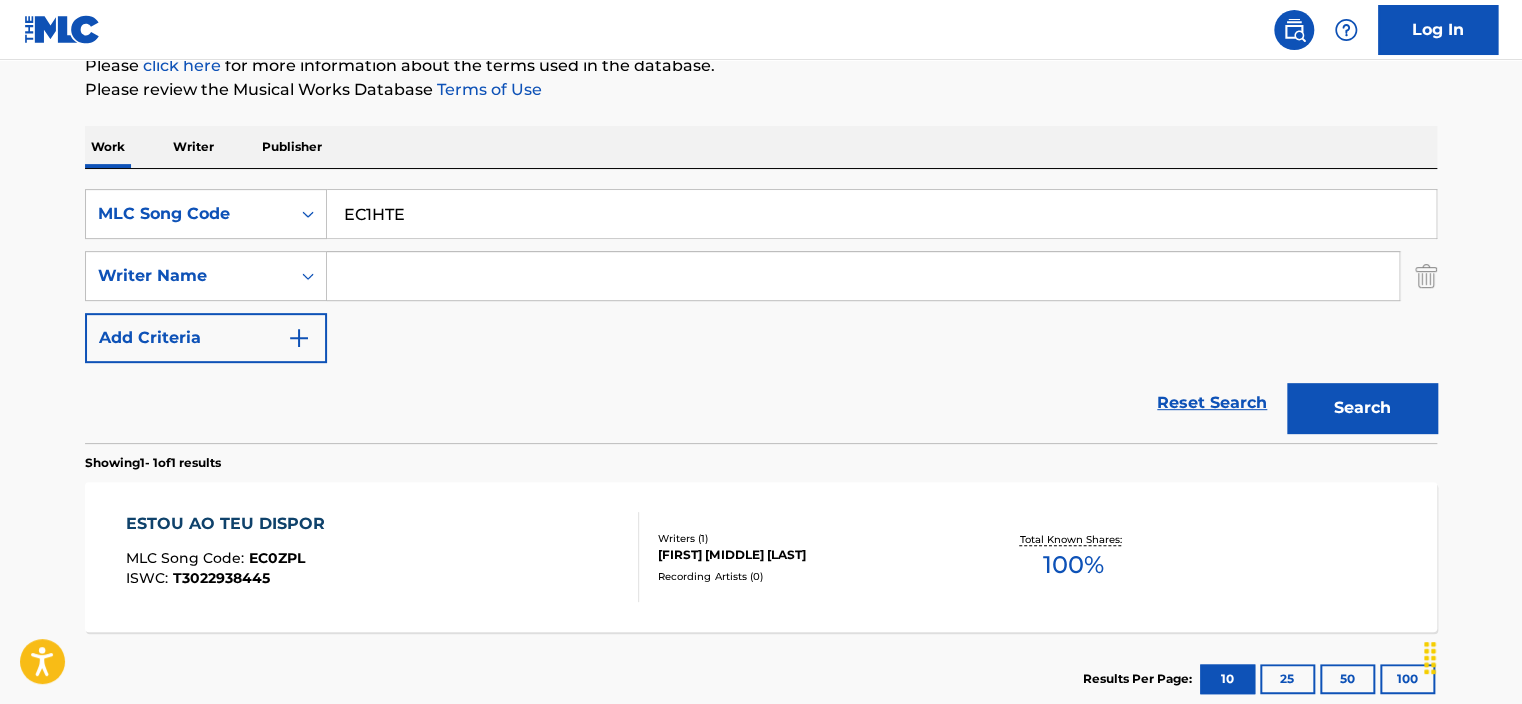 type on "EC1HTE" 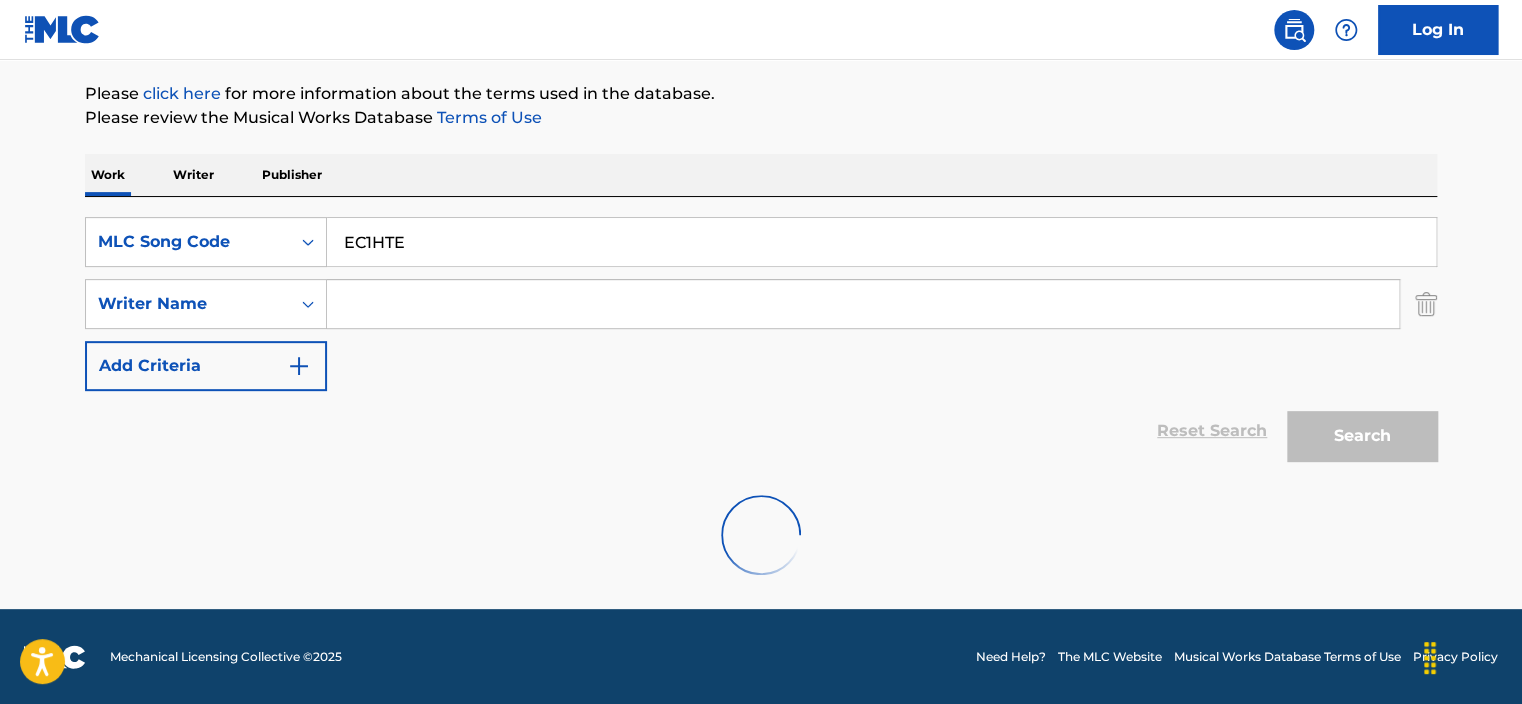 scroll, scrollTop: 256, scrollLeft: 0, axis: vertical 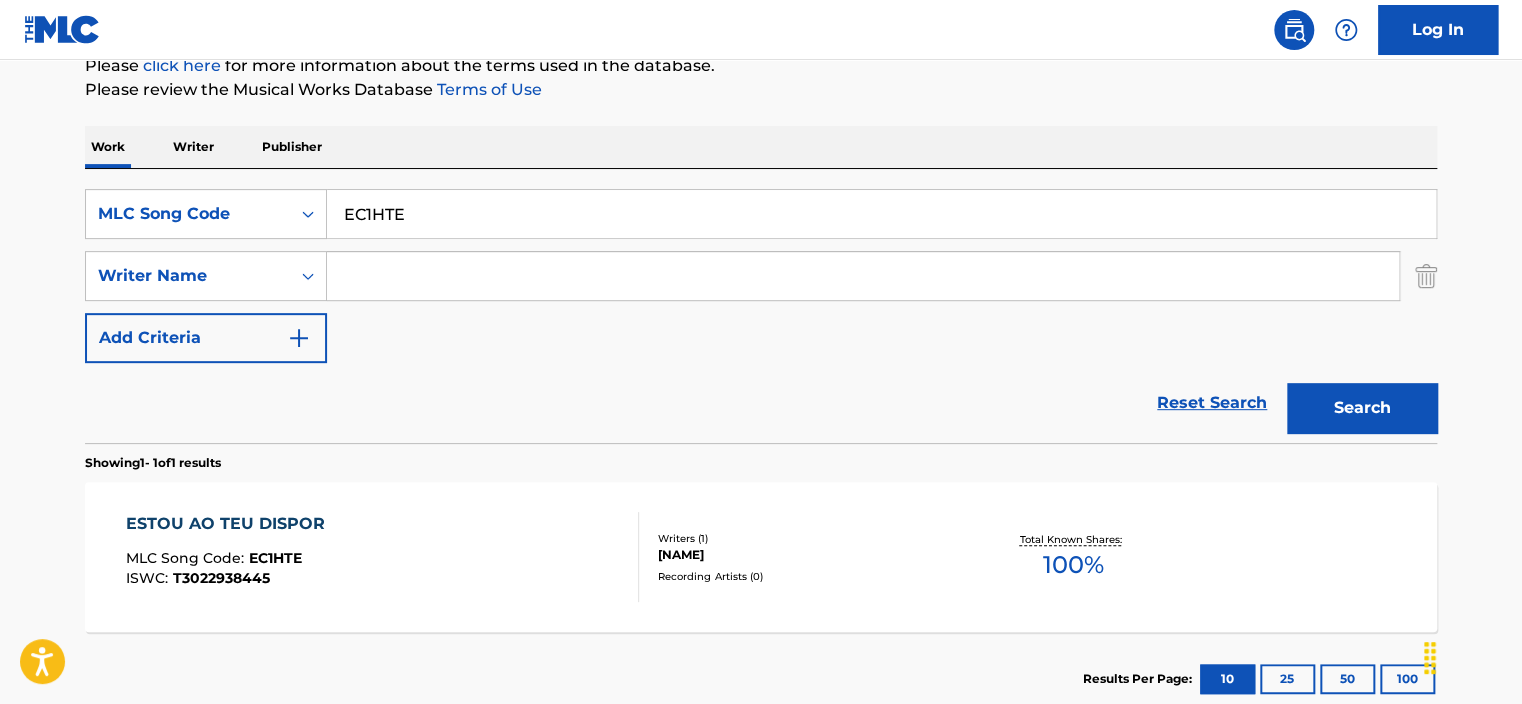 click on "ESTOU AO TEU DISPOR MLC Song Code : EC1HTE ISWC : T3022938445" at bounding box center (383, 557) 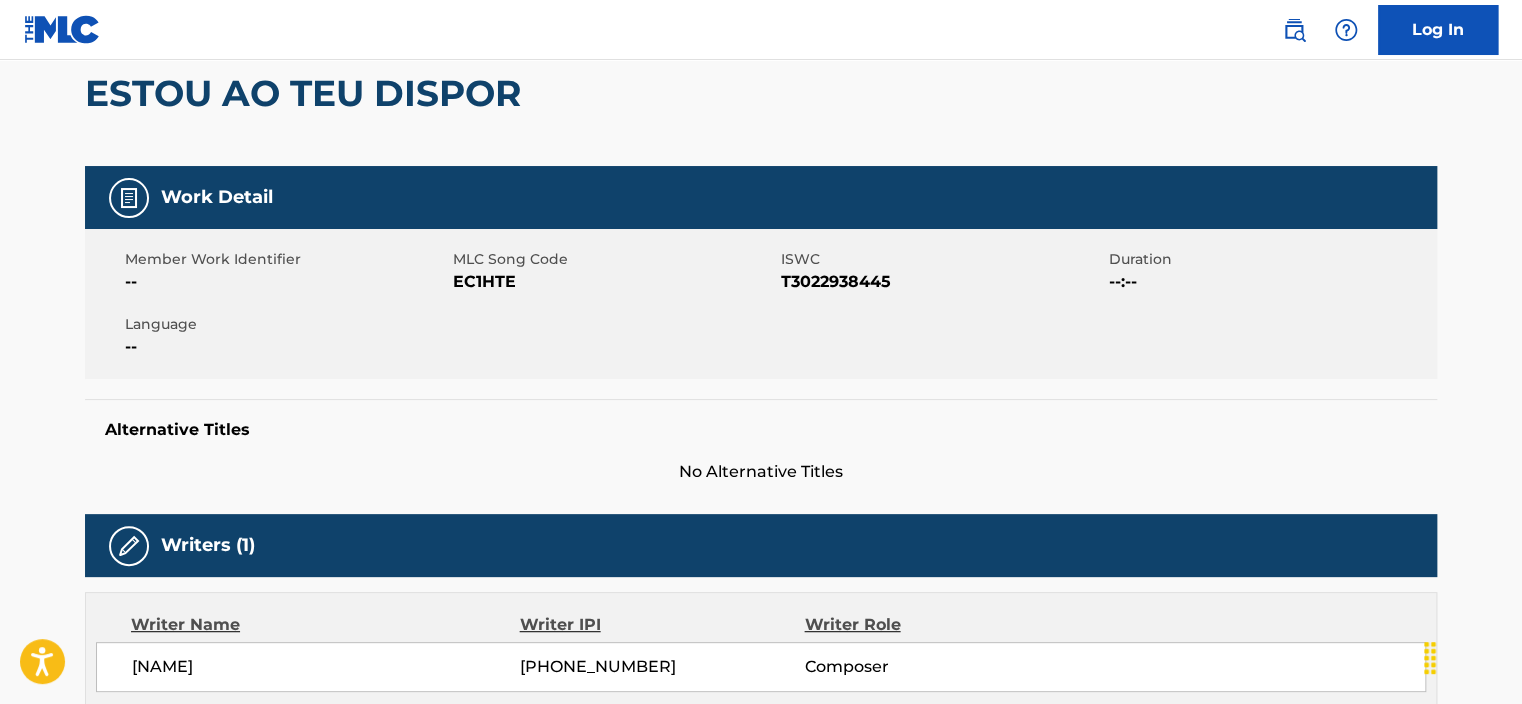 scroll, scrollTop: 0, scrollLeft: 0, axis: both 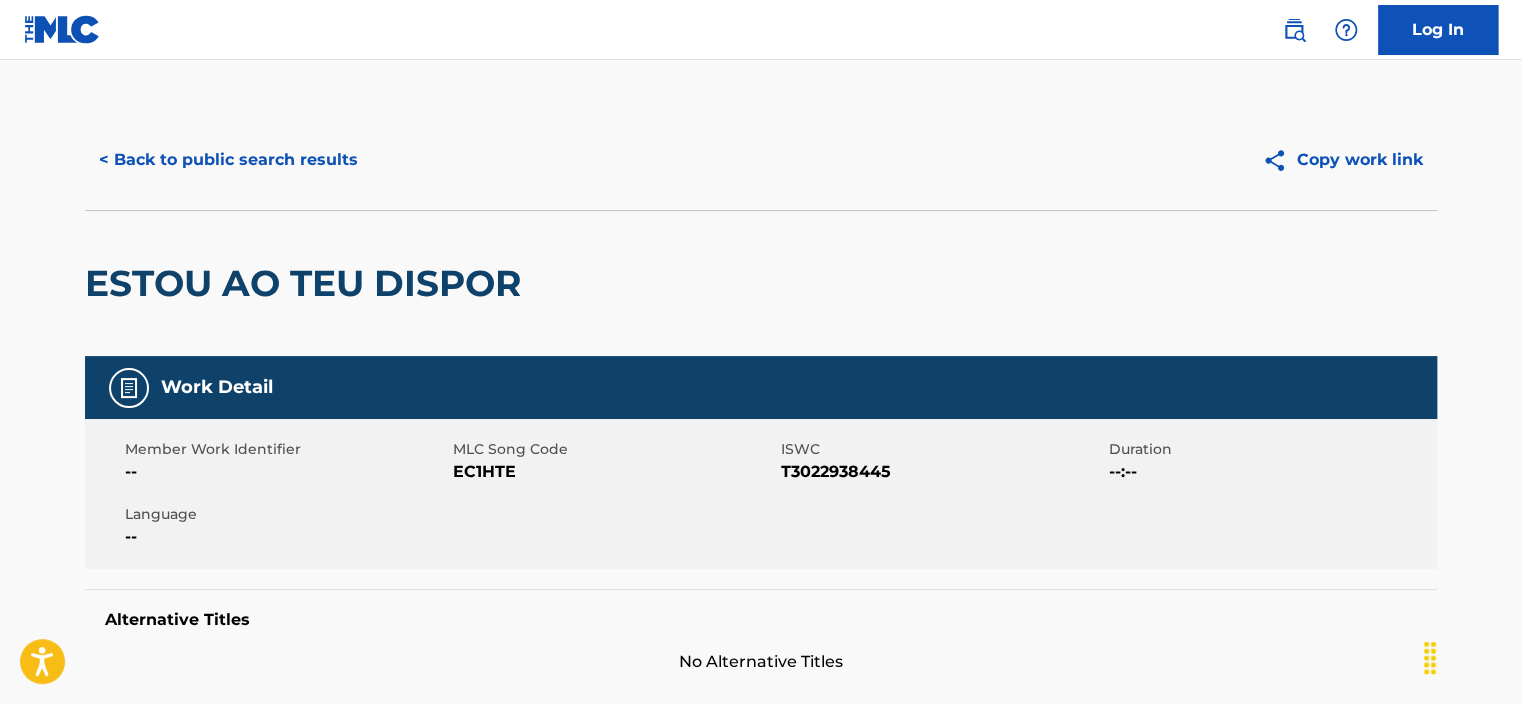 click on "< Back to public search results" at bounding box center [228, 160] 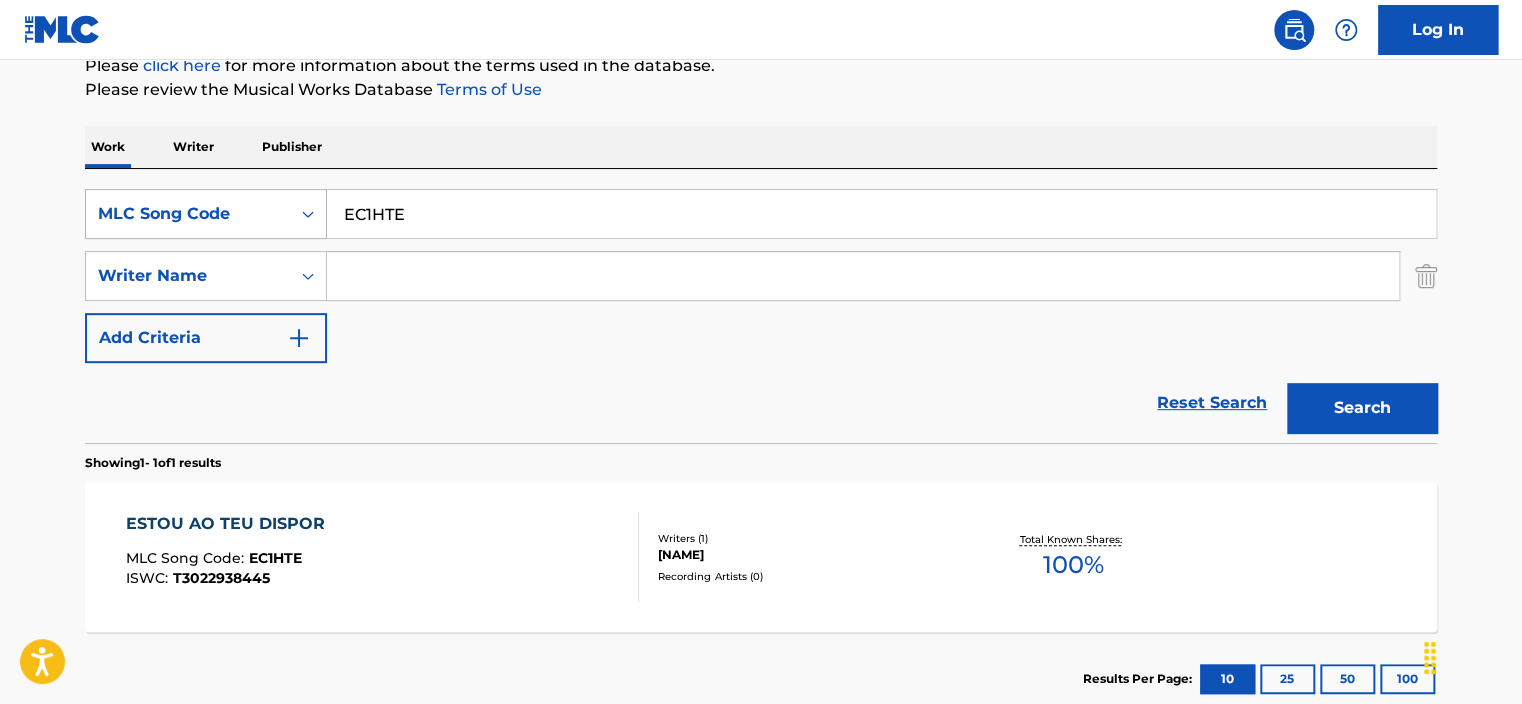 drag, startPoint x: 451, startPoint y: 218, endPoint x: 277, endPoint y: 214, distance: 174.04597 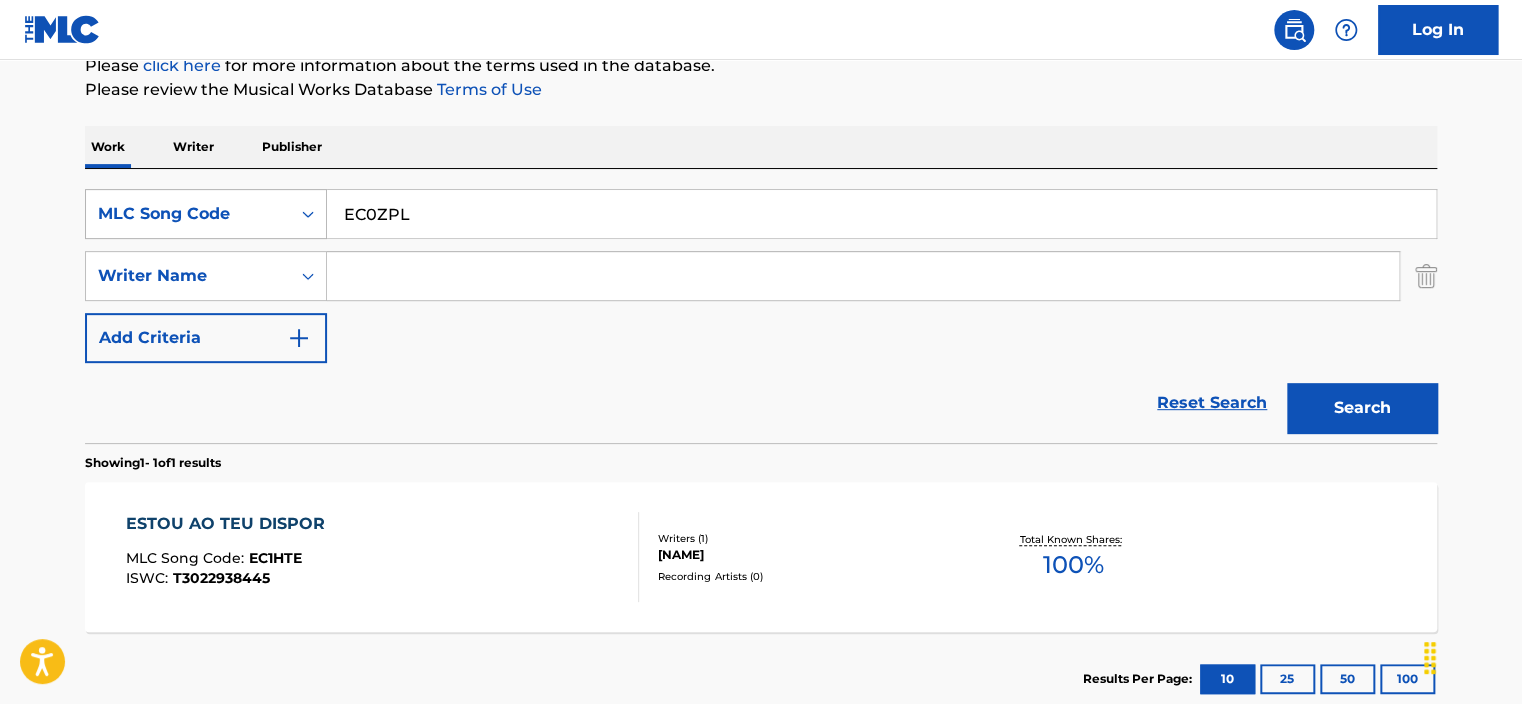 type on "EC0ZPL" 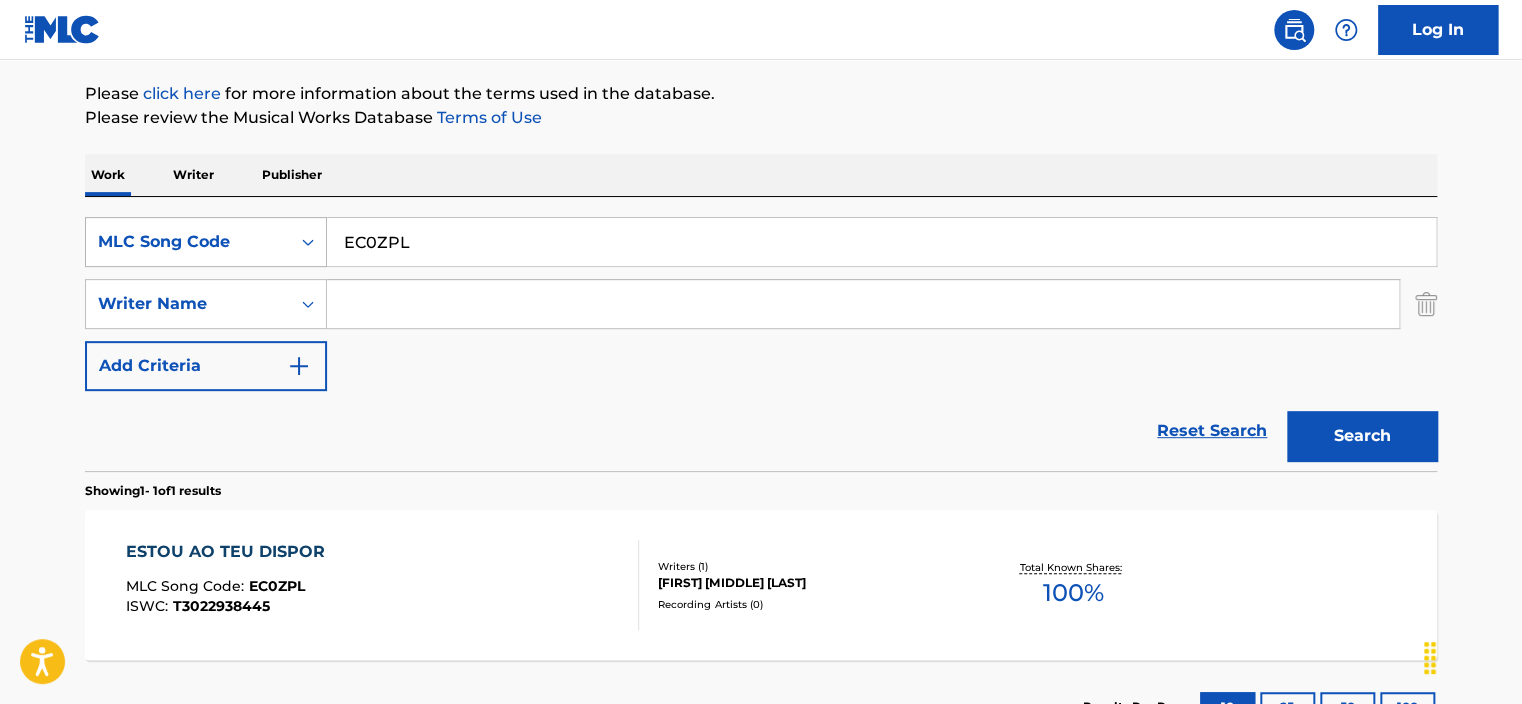 scroll, scrollTop: 256, scrollLeft: 0, axis: vertical 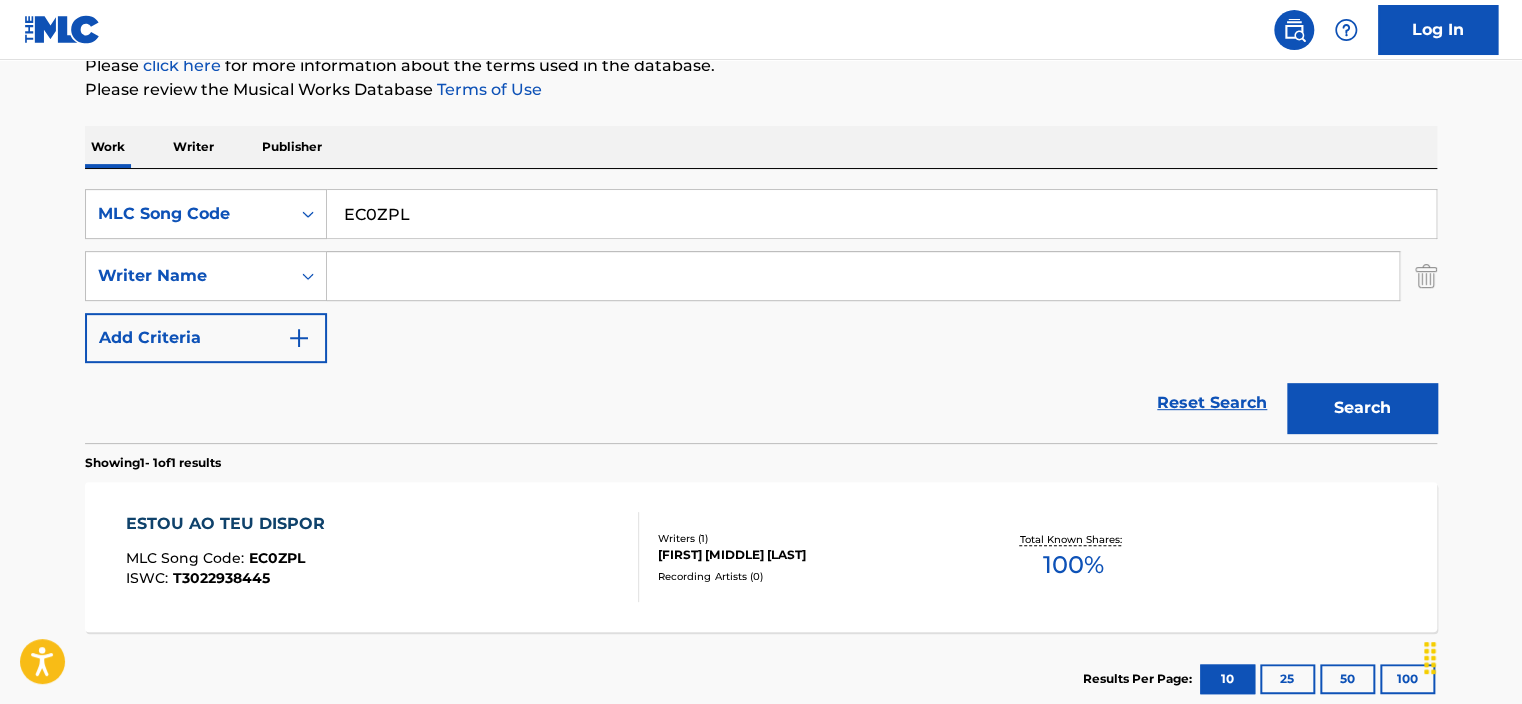 click on "ESTOU AO TEU DISPOR MLC Song Code : EC0ZPL ISWC : T3022938445" at bounding box center (383, 557) 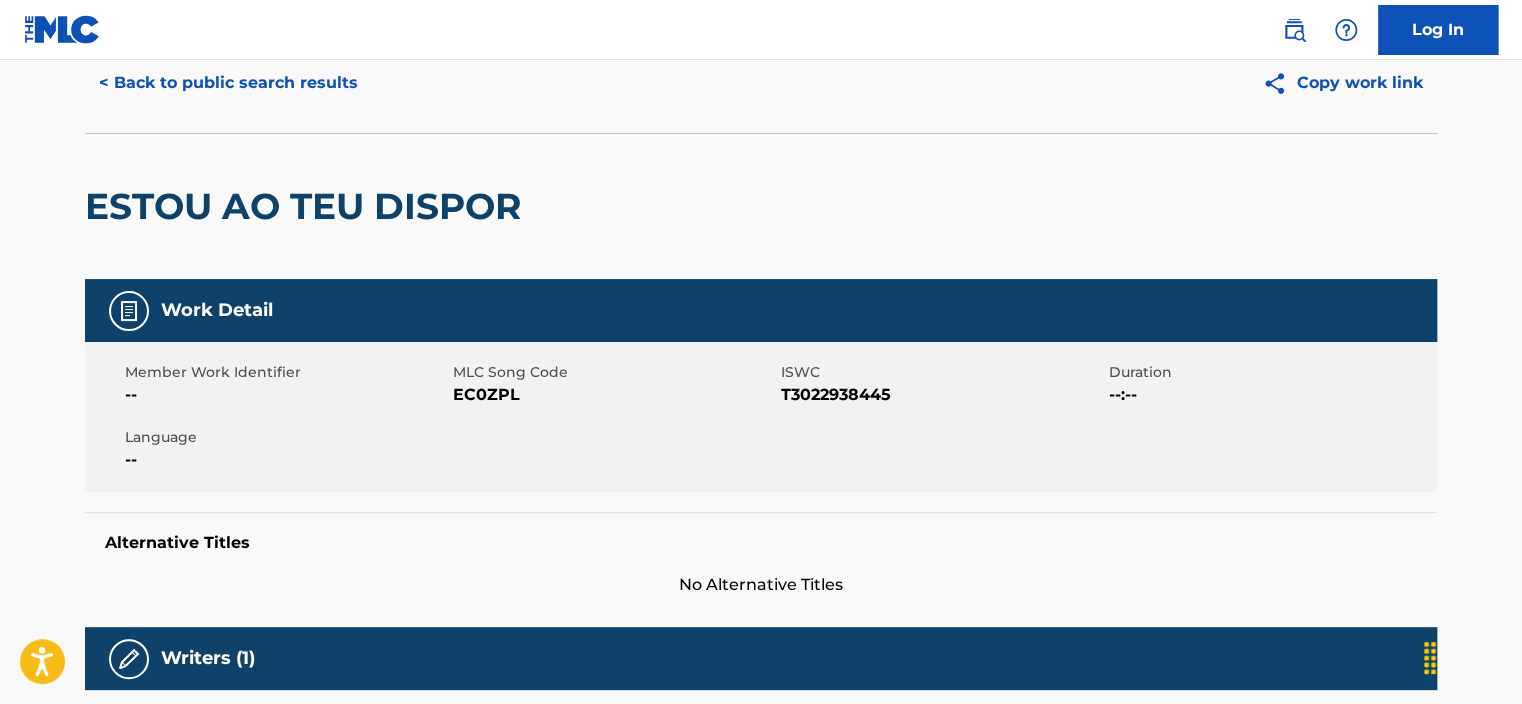 scroll, scrollTop: 0, scrollLeft: 0, axis: both 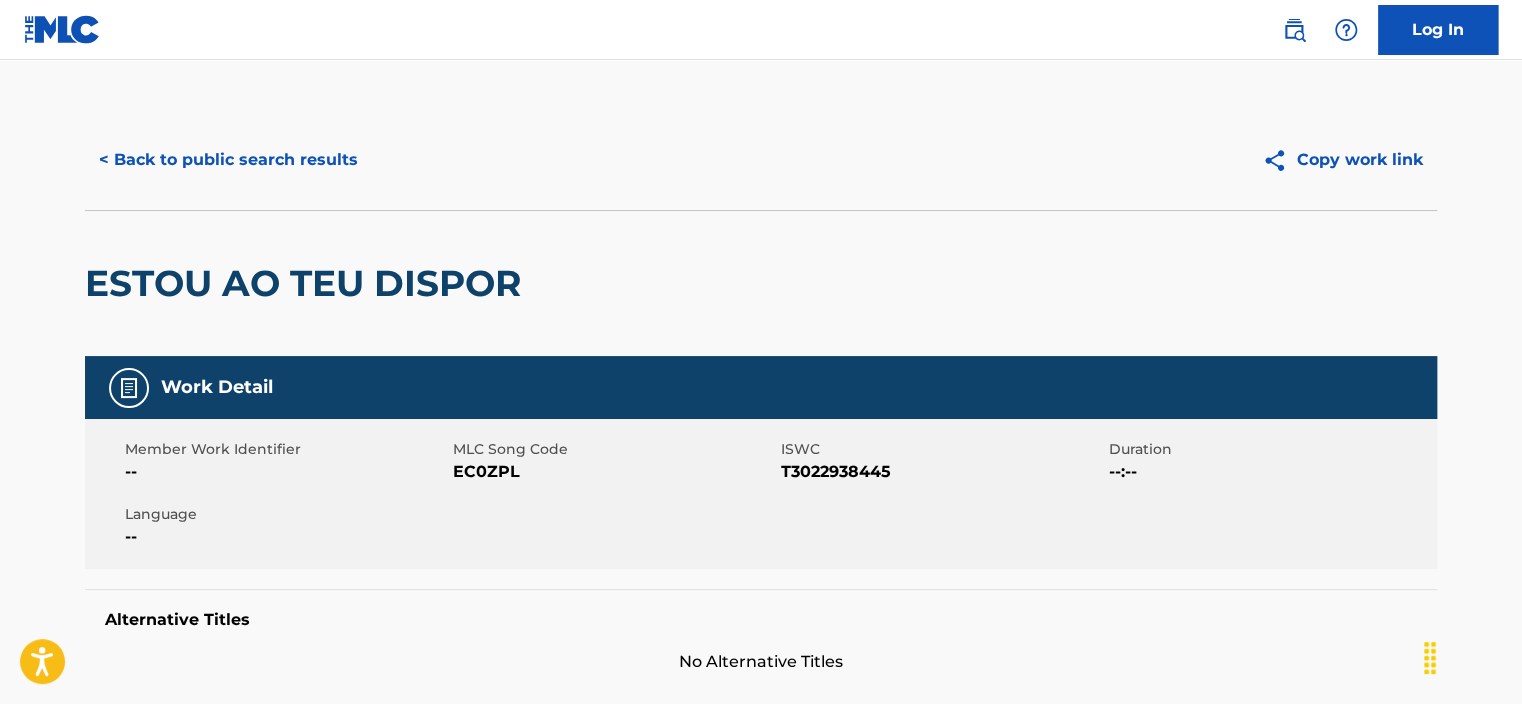 click on "< Back to public search results" at bounding box center [228, 160] 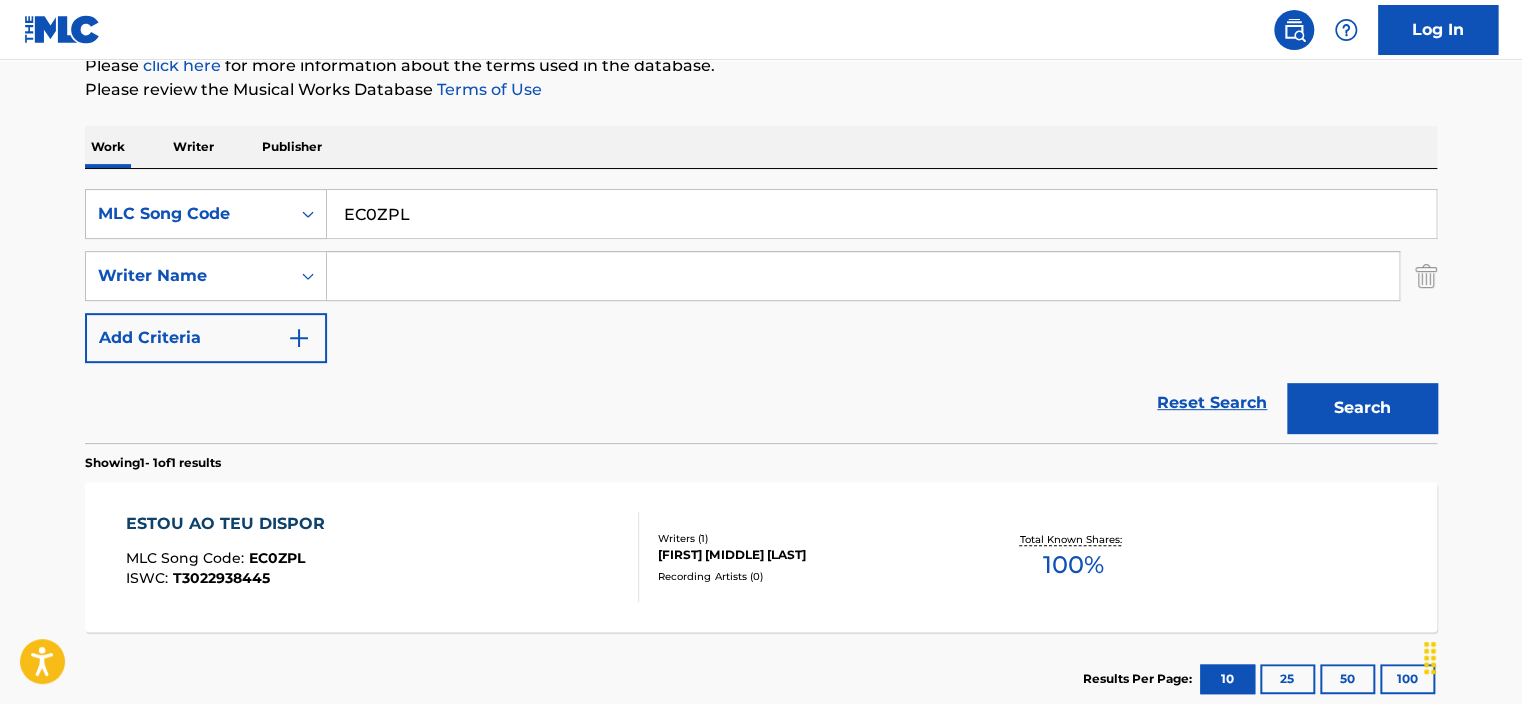 scroll, scrollTop: 373, scrollLeft: 0, axis: vertical 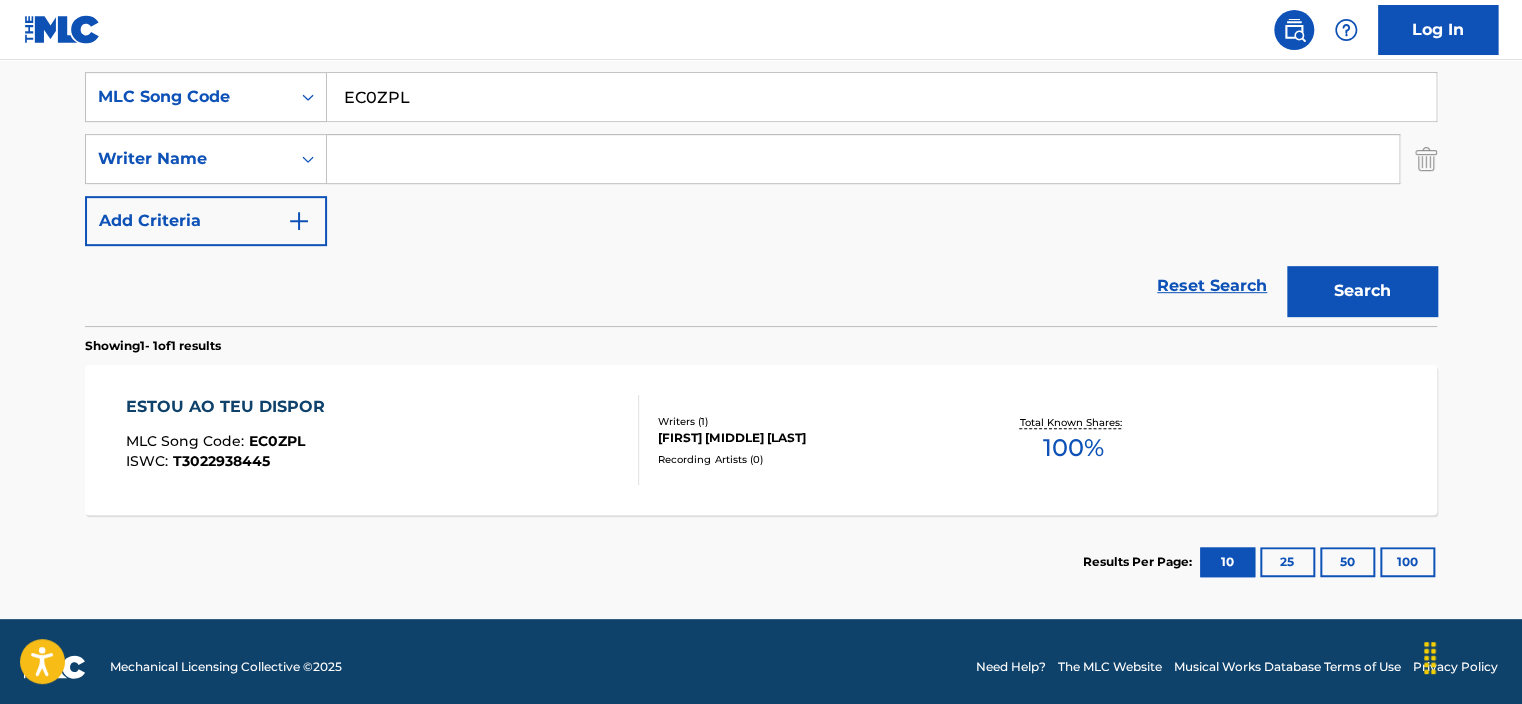 click on "ESTOU AO TEU DISPOR MLC Song Code : EC0ZPL ISWC : T3022938445" at bounding box center [383, 440] 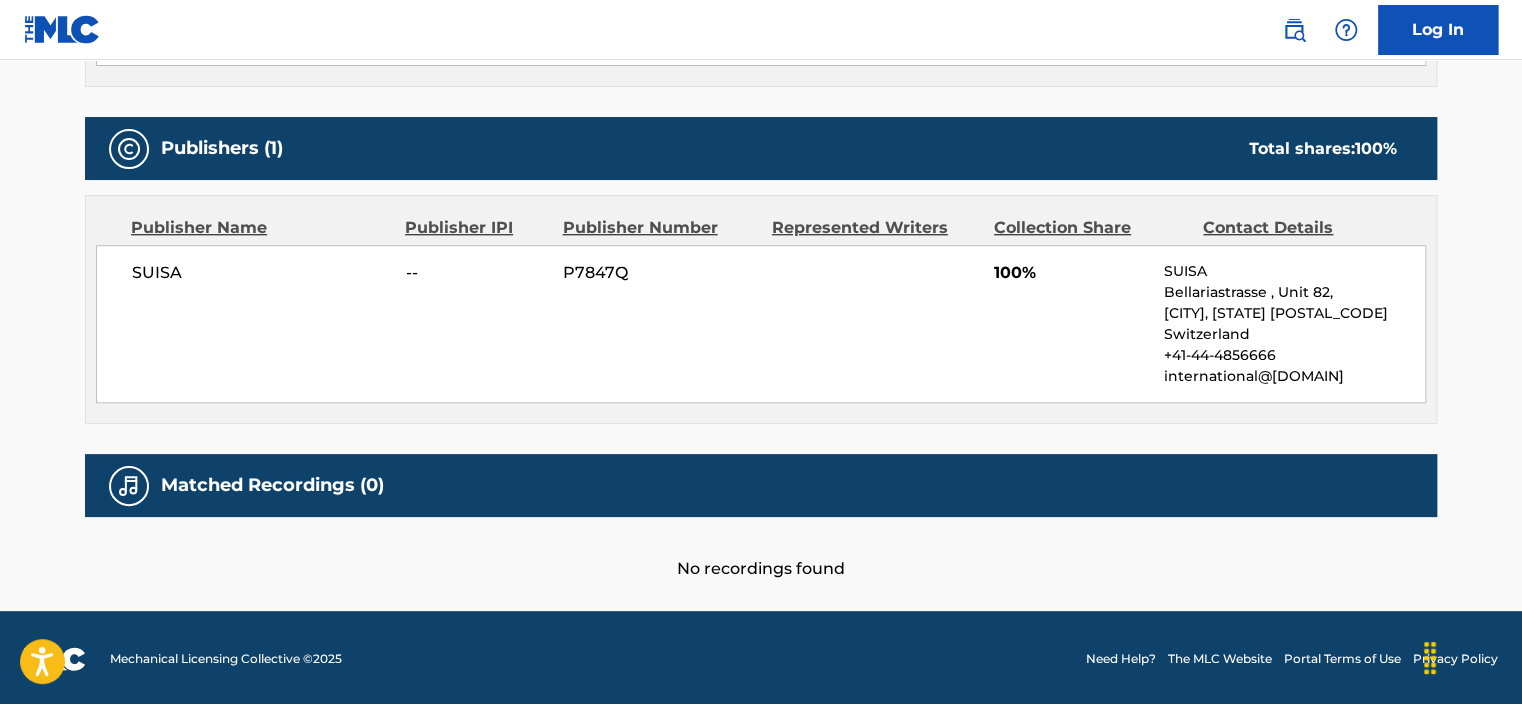 scroll, scrollTop: 817, scrollLeft: 0, axis: vertical 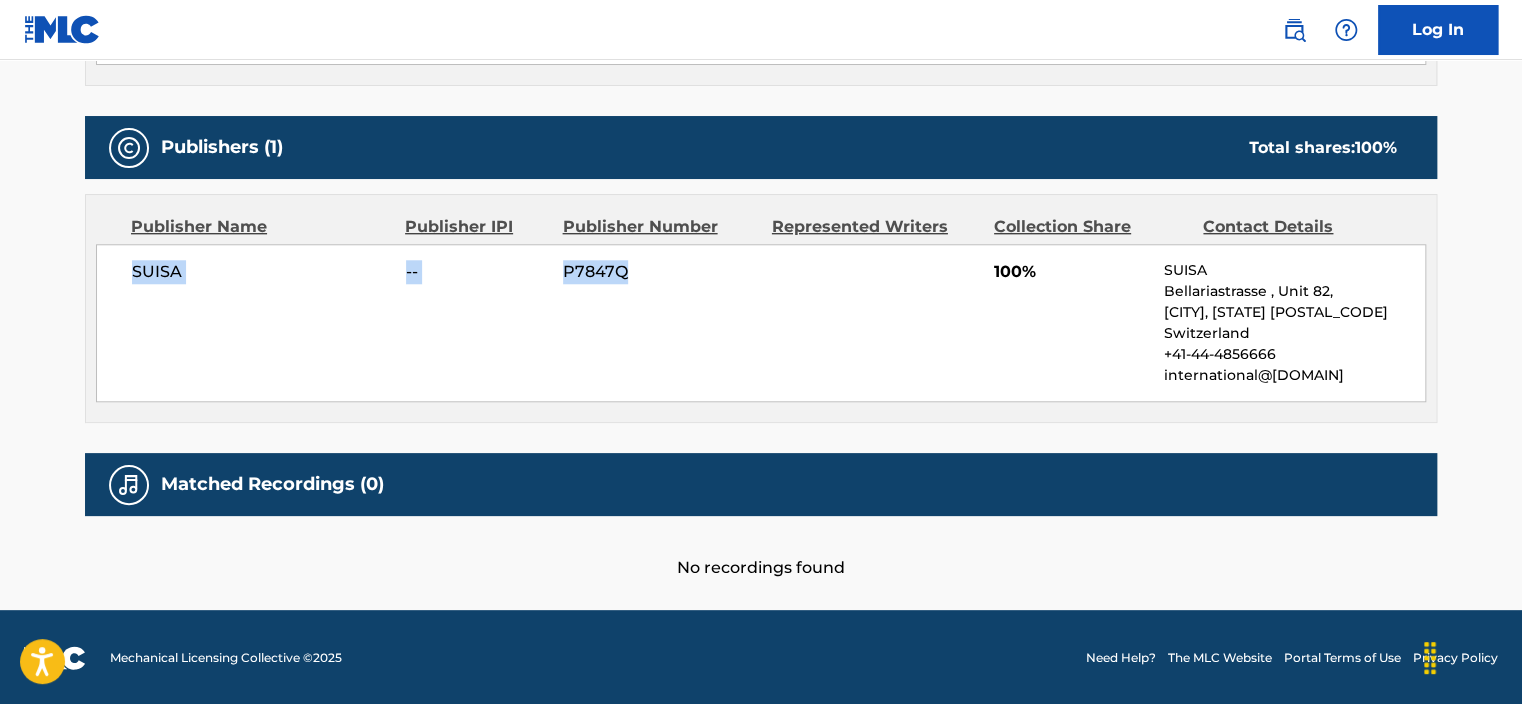 drag, startPoint x: 128, startPoint y: 262, endPoint x: 701, endPoint y: 255, distance: 573.0428 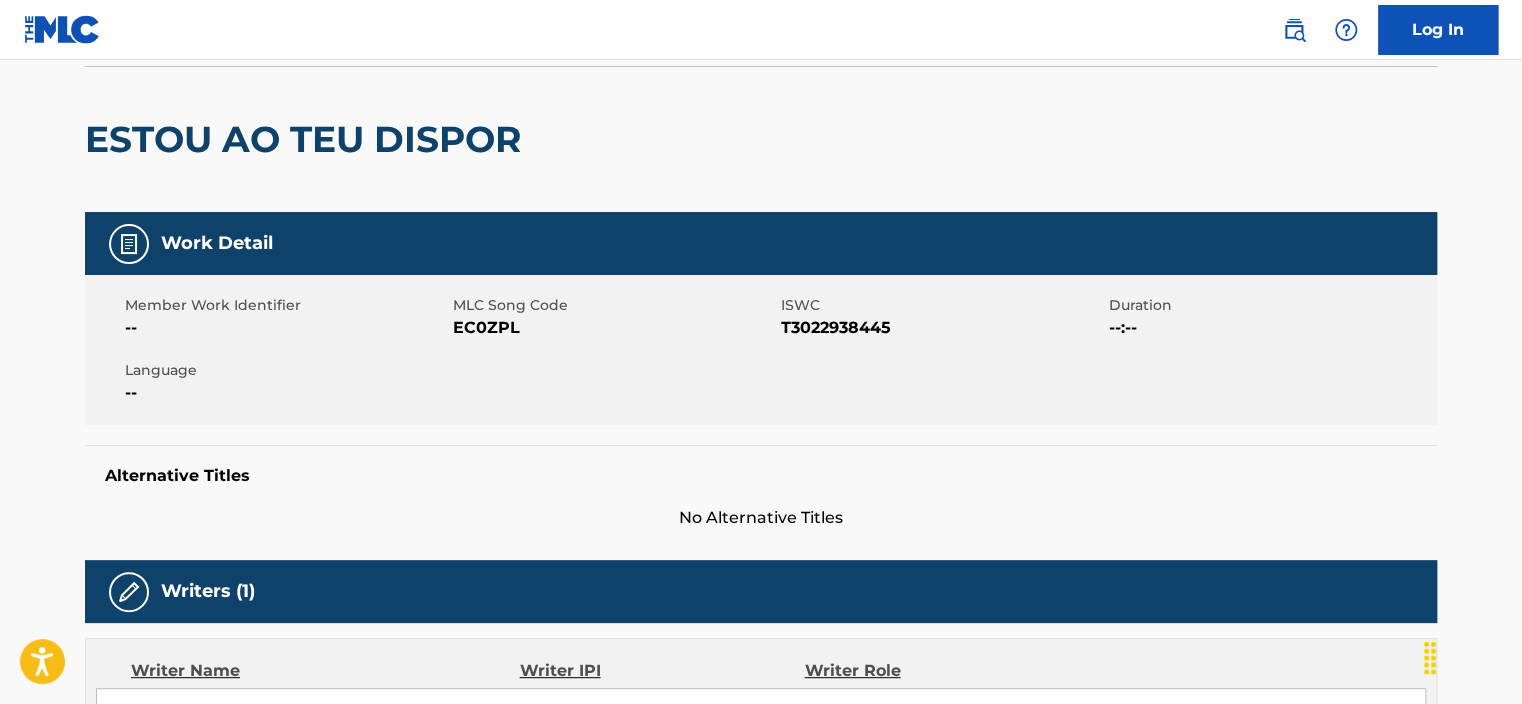 scroll, scrollTop: 0, scrollLeft: 0, axis: both 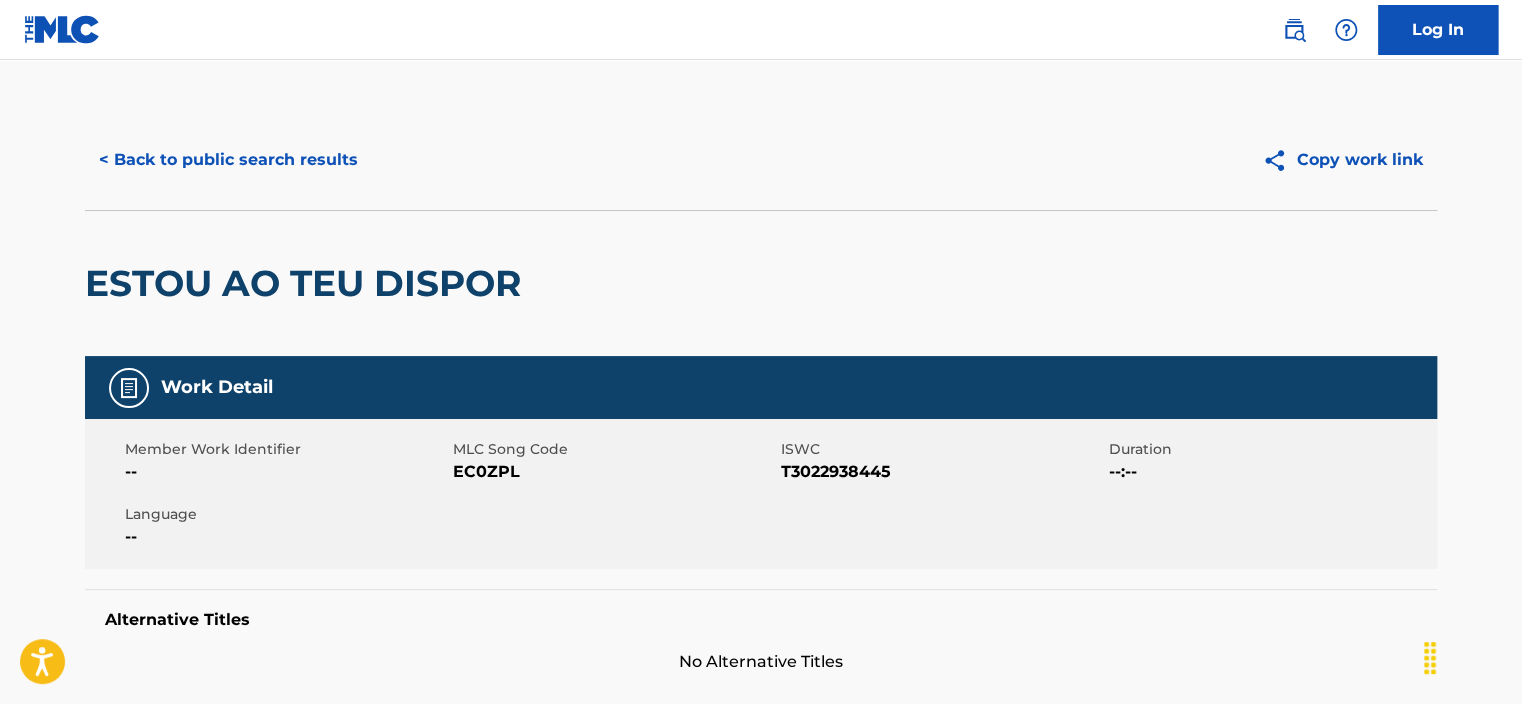 click on "< Back to public search results" at bounding box center (228, 160) 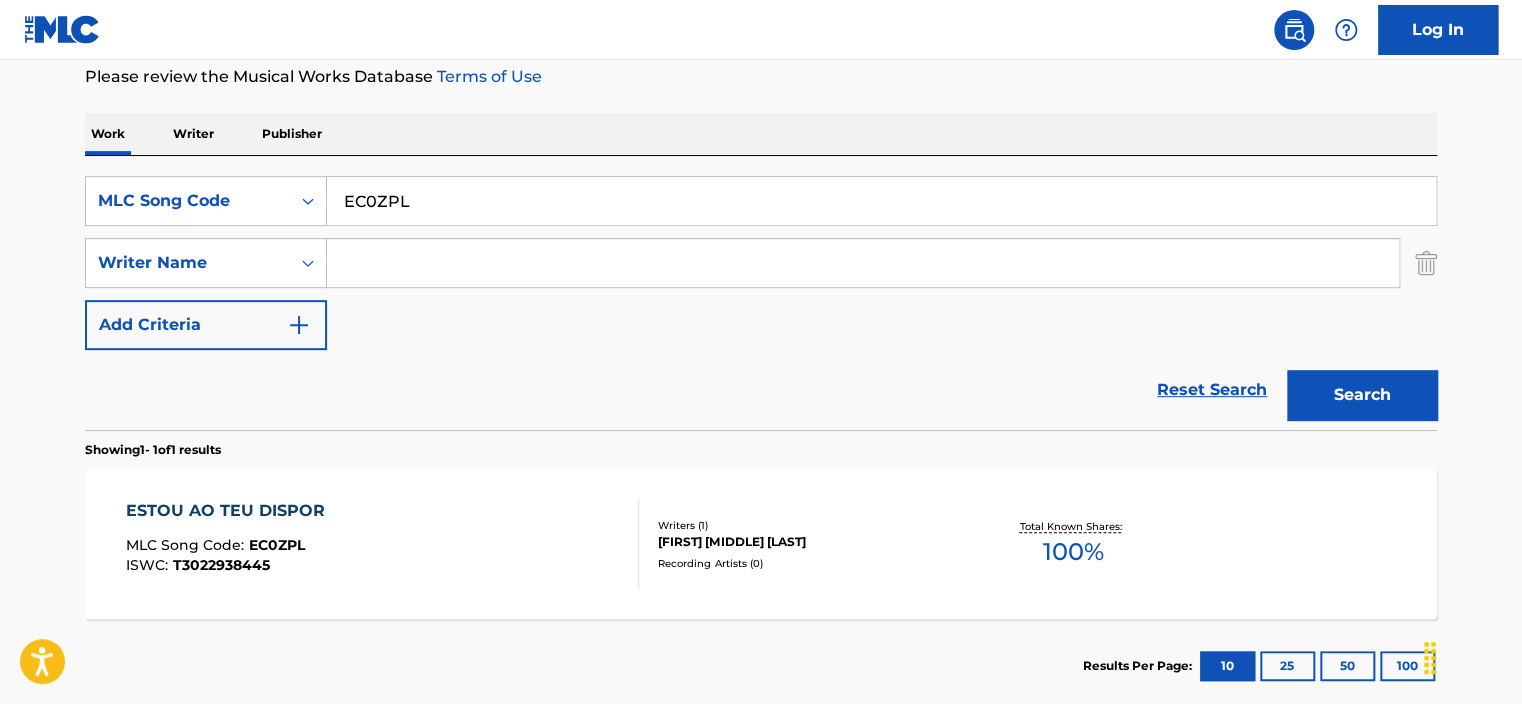 drag, startPoint x: 612, startPoint y: 202, endPoint x: 351, endPoint y: 201, distance: 261.00192 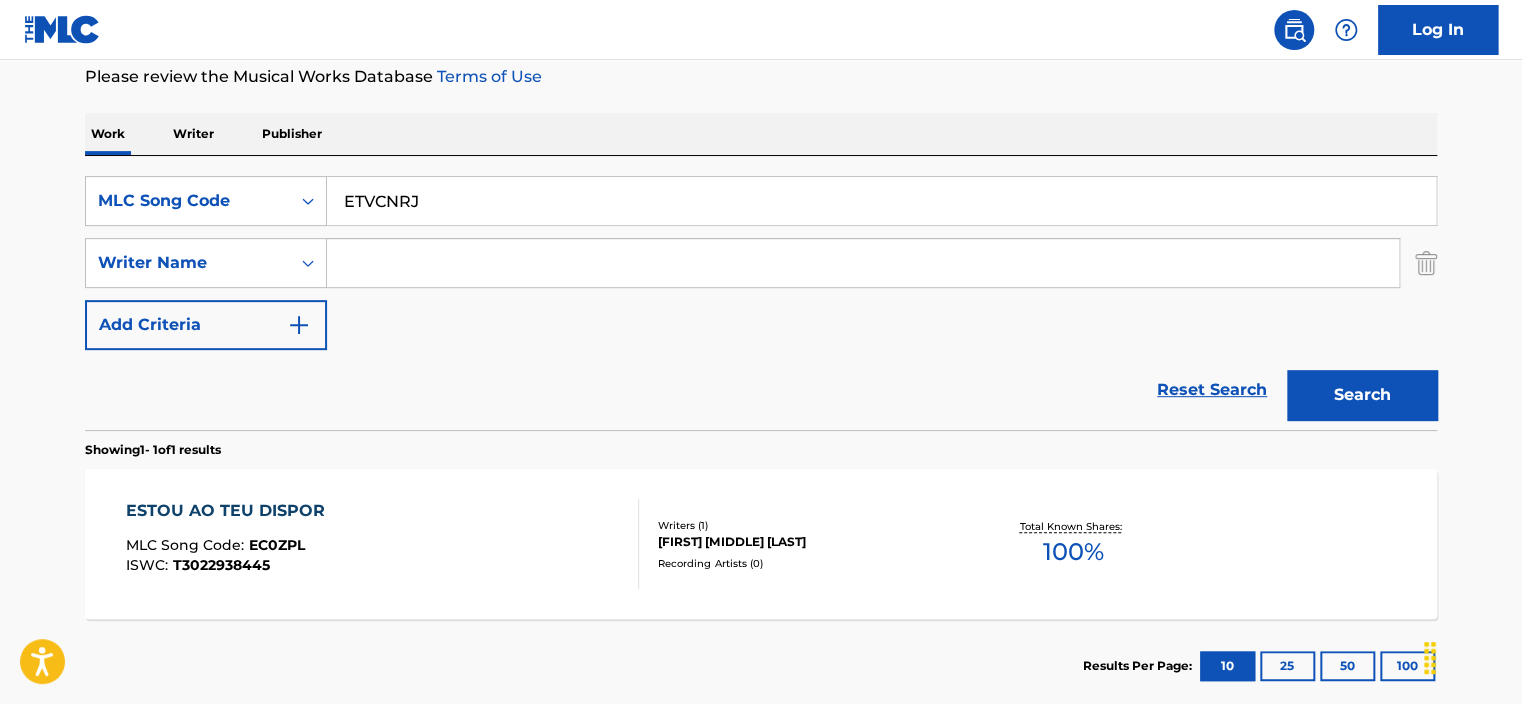 drag, startPoint x: 420, startPoint y: 196, endPoint x: 307, endPoint y: 164, distance: 117.4436 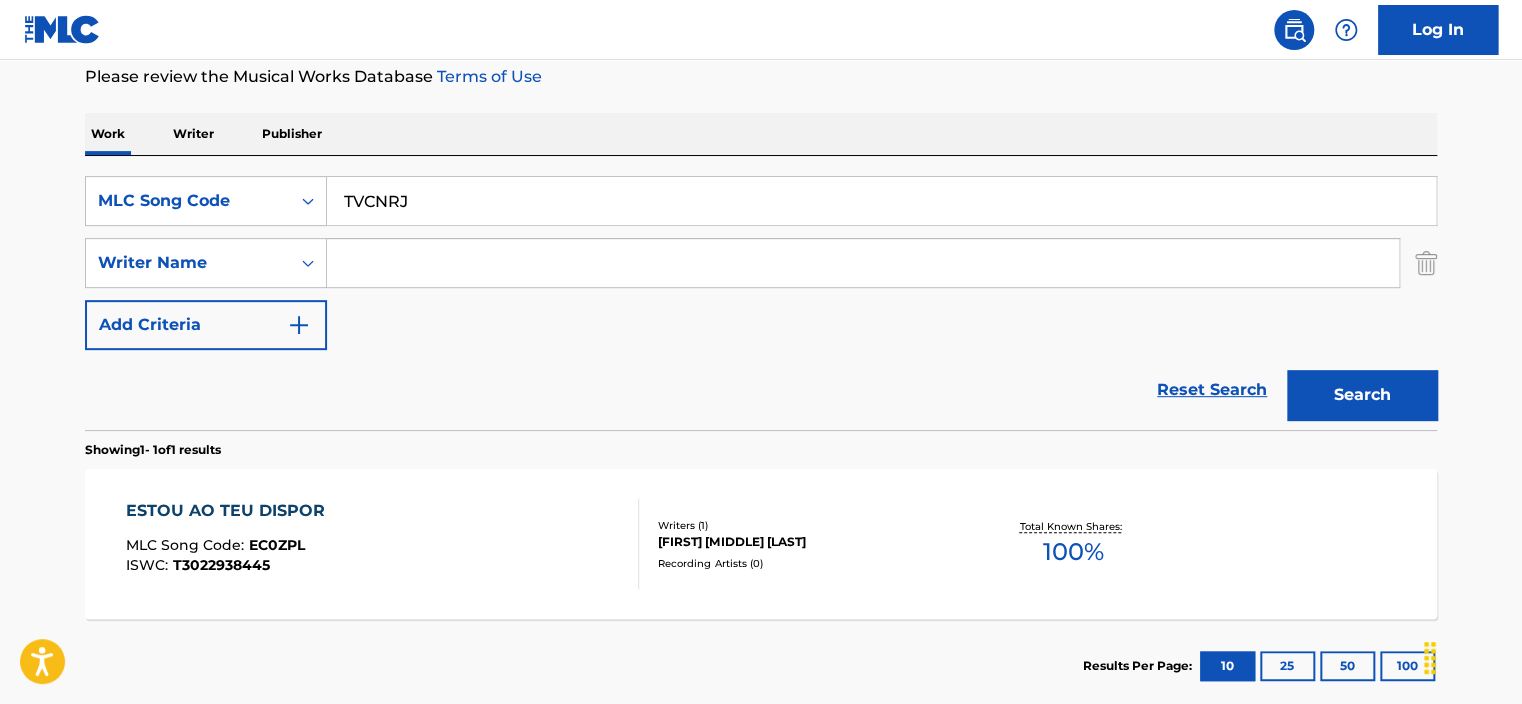 type on "TVCNRJ" 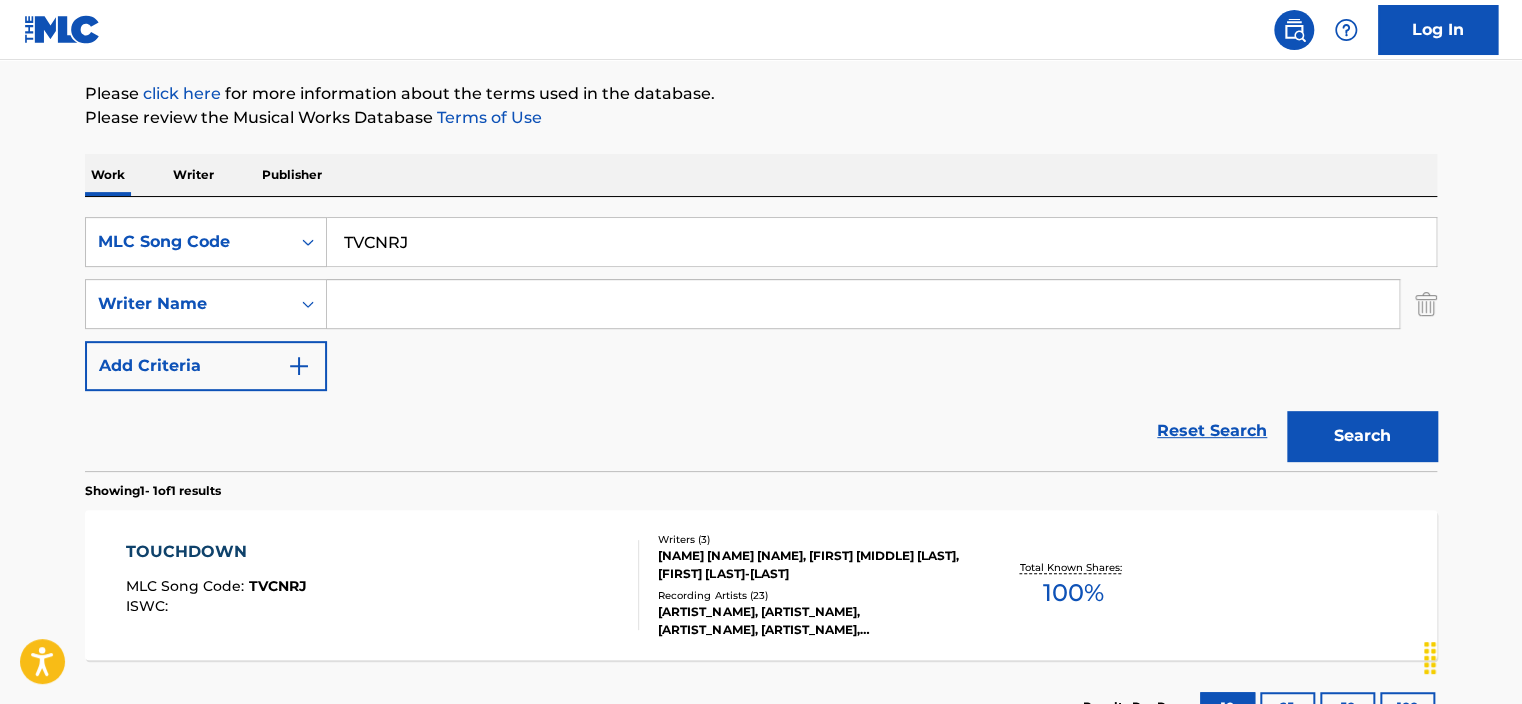 scroll, scrollTop: 269, scrollLeft: 0, axis: vertical 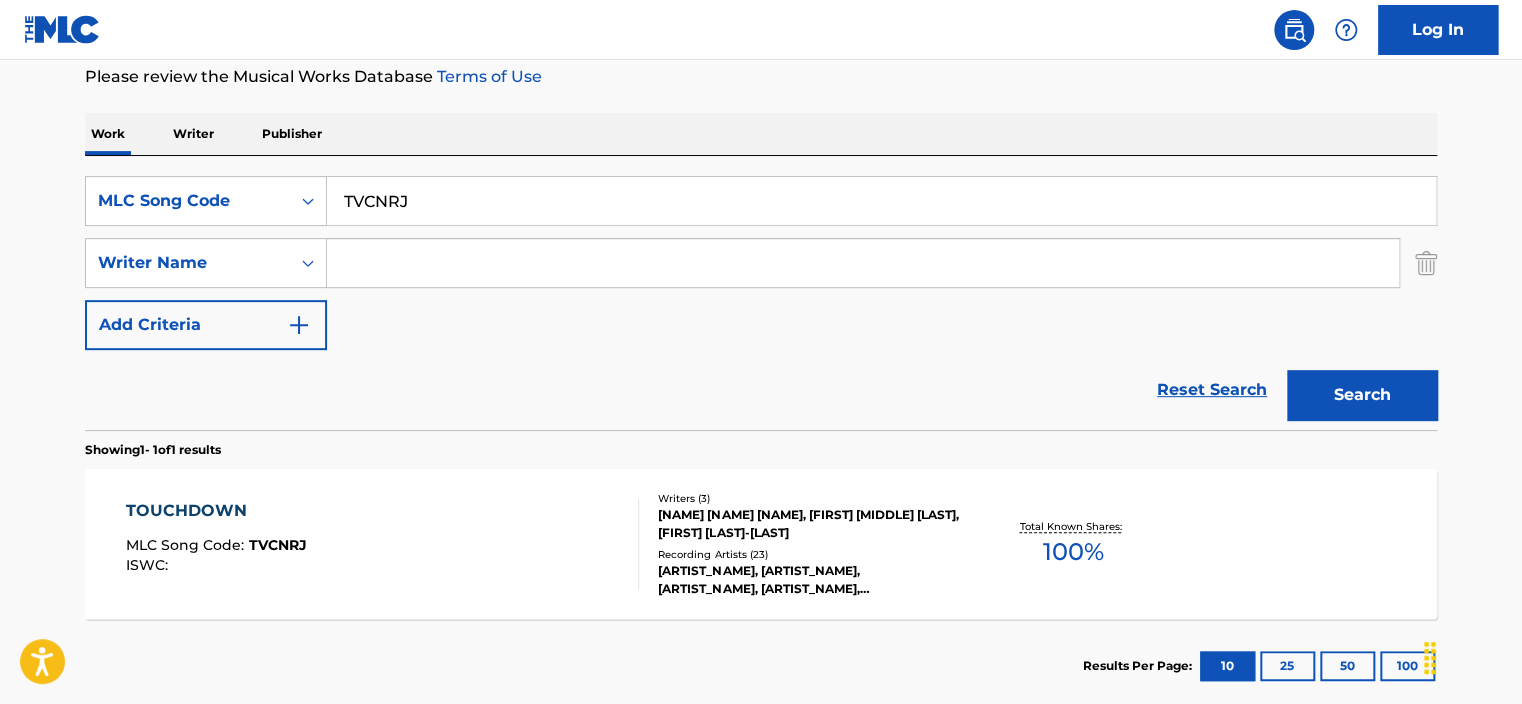 click on "TOUCHDOWN MLC Song Code : TVCNRJ ISWC : Writers ( 3 ) [NAME] [NAME] [NAME], [FIRST] [MIDDLE] [LAST], [FIRST] [LAST]-[LAST] Recording Artists ( 23 ) [ARTIST_NAME], [ARTIST_NAME], [ARTIST_NAME], [ARTIST_NAME], [ARTIST_NAME], [ARTIST_NAME] & [ARTIST_NAME] Total Known Shares: 100 %" at bounding box center [761, 544] 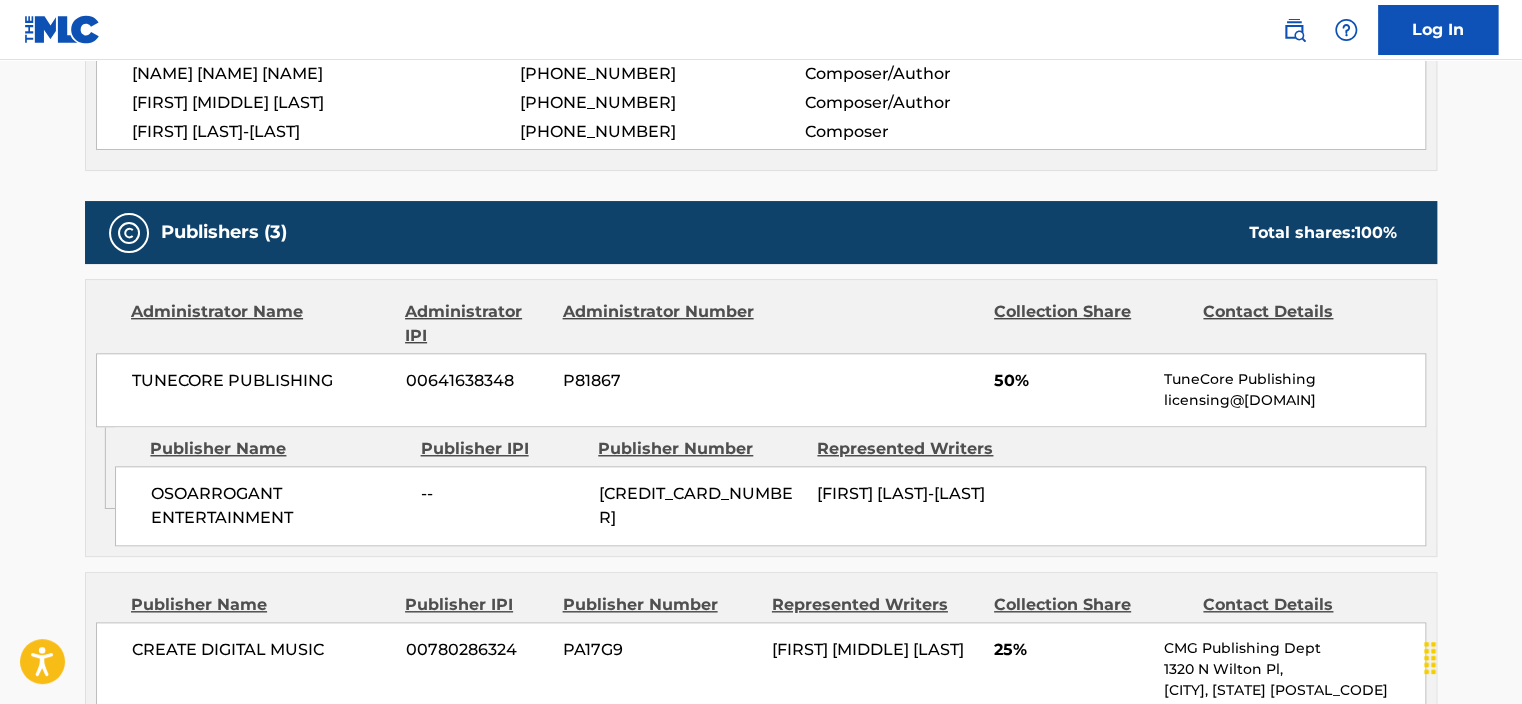 scroll, scrollTop: 778, scrollLeft: 0, axis: vertical 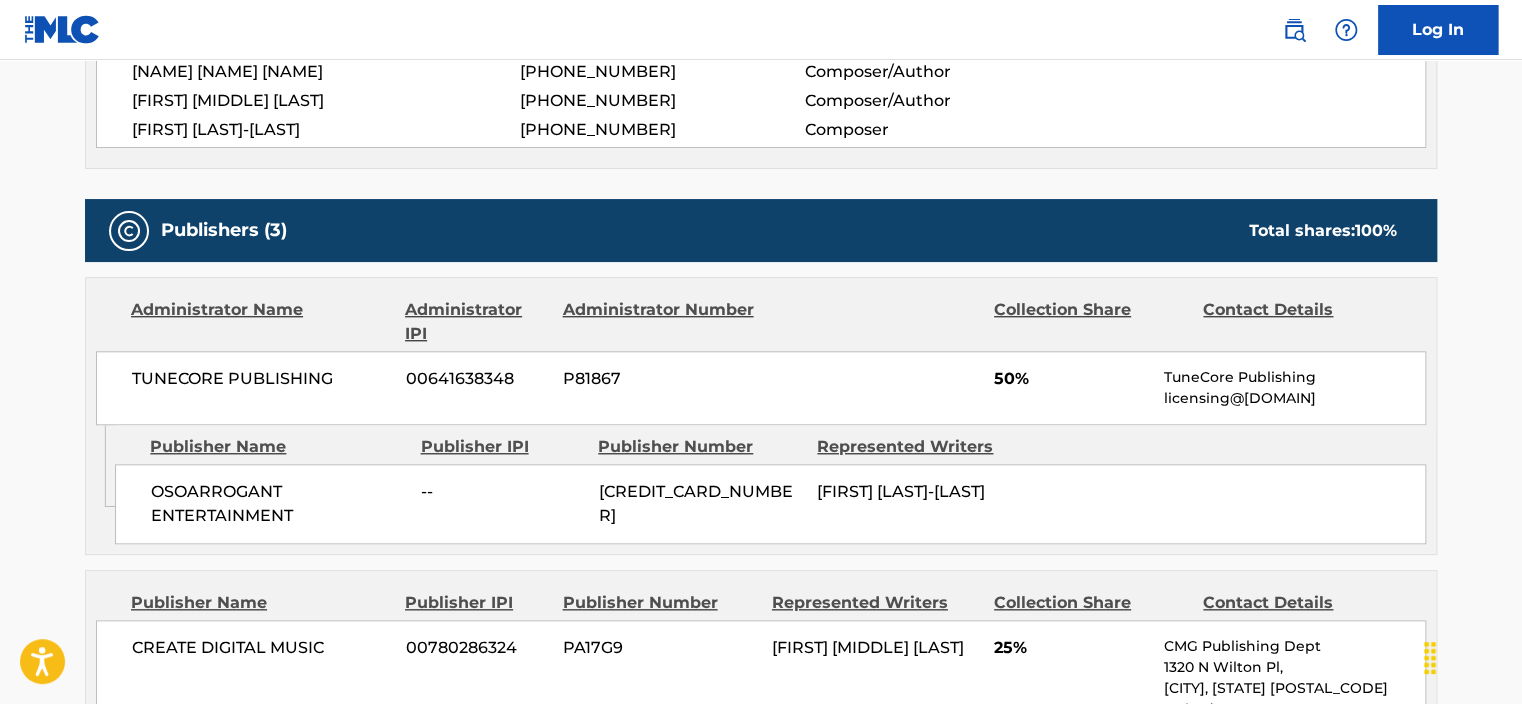 click on "OSOARROGANT ENTERTAINMENT" at bounding box center (278, 504) 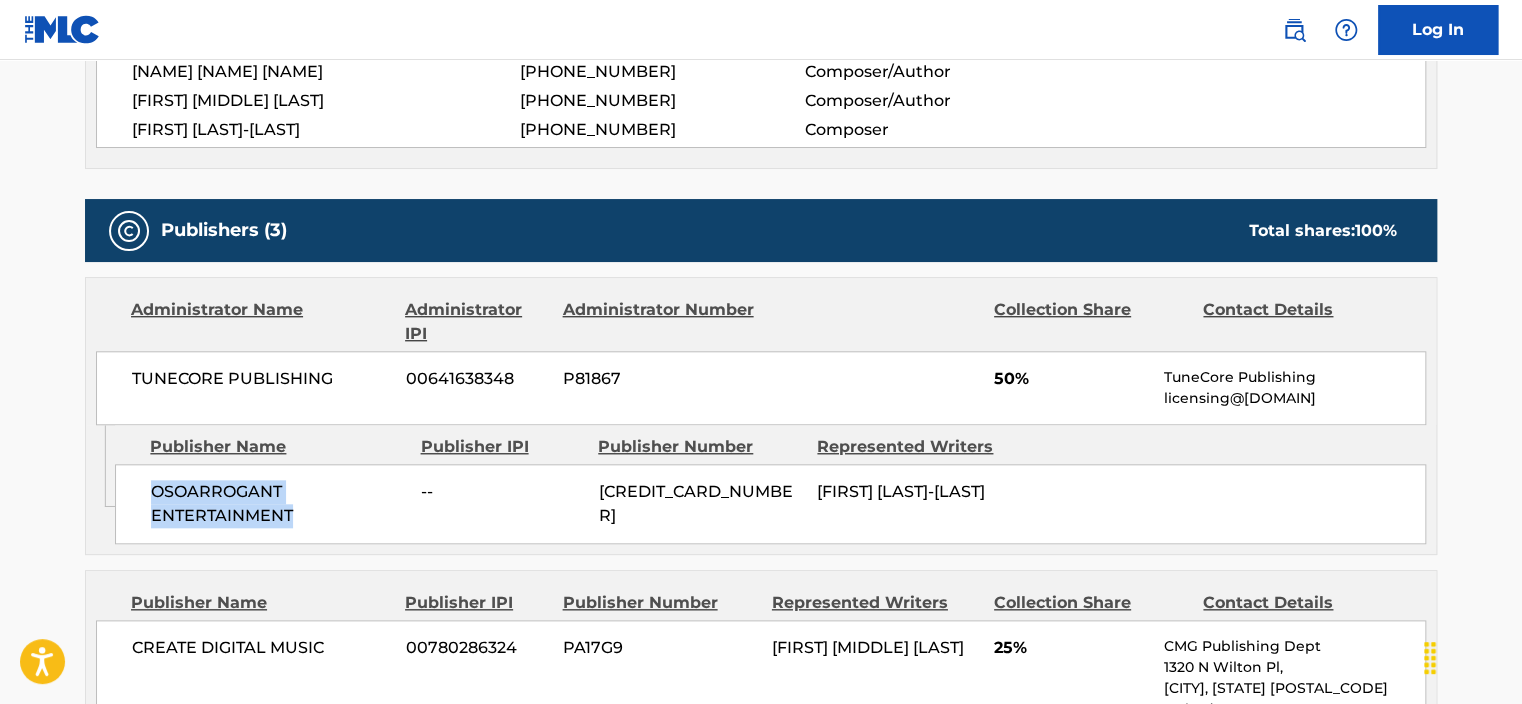 drag, startPoint x: 309, startPoint y: 504, endPoint x: 140, endPoint y: 476, distance: 171.30382 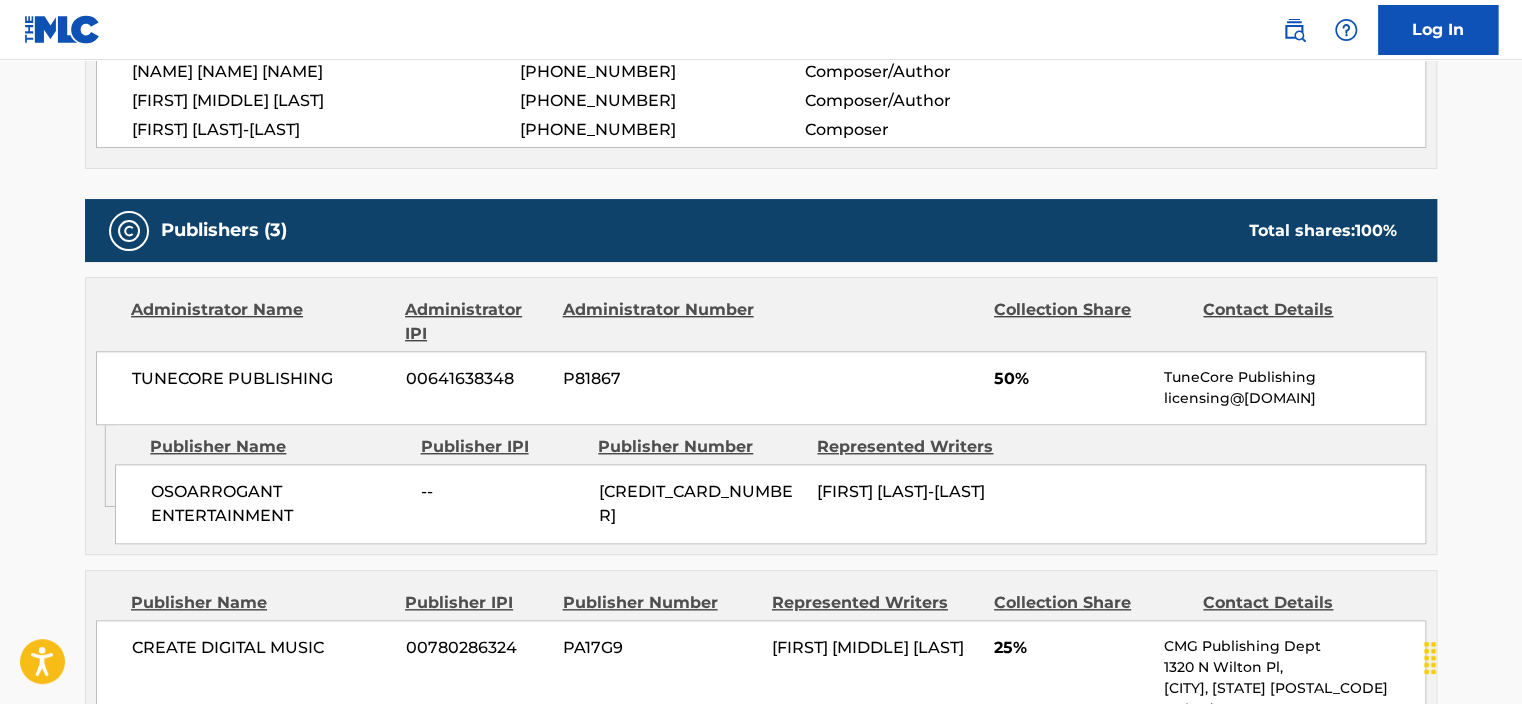 click on "[COMPANY_NAME] -- [CREDIT_CARD_NUMBER] [FIRST] [LAST]-[LAST]" at bounding box center [770, 504] 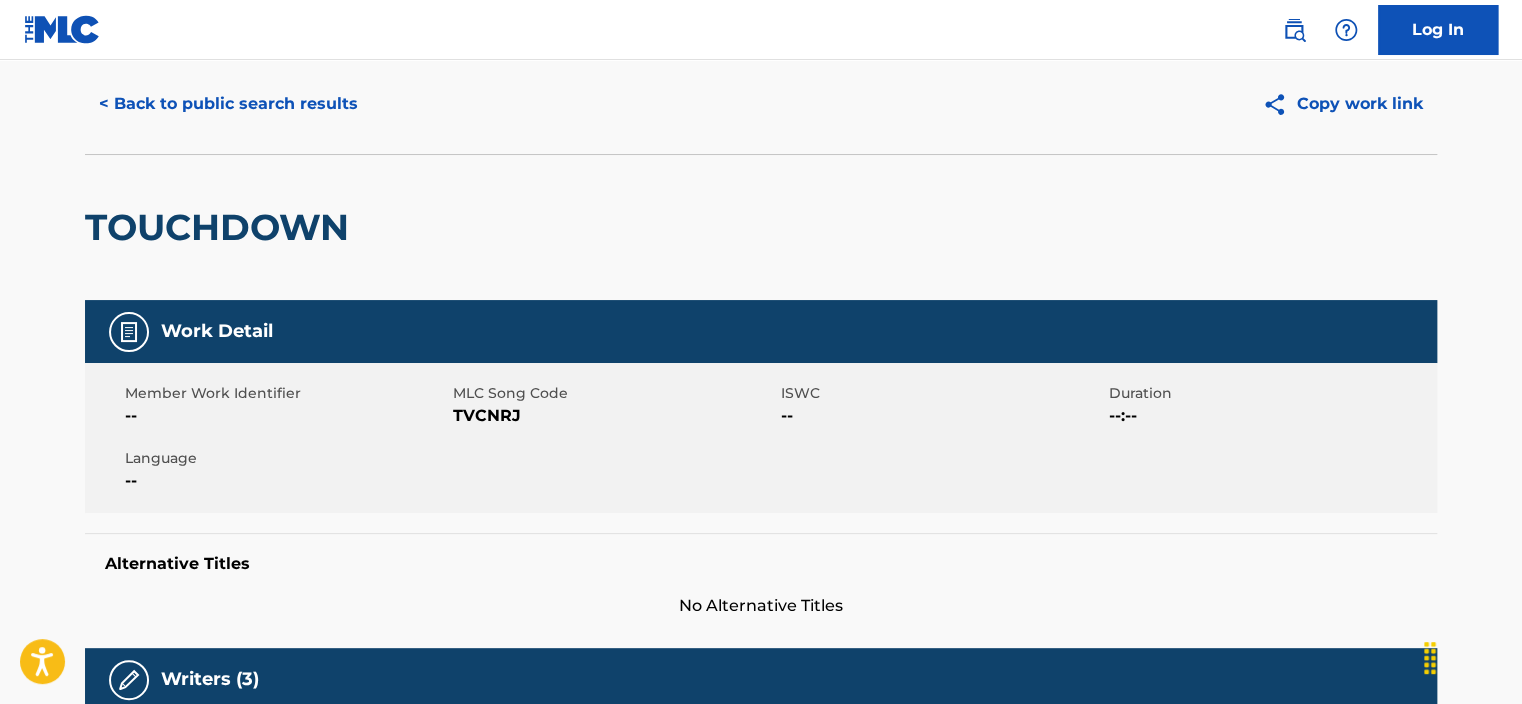scroll, scrollTop: 0, scrollLeft: 0, axis: both 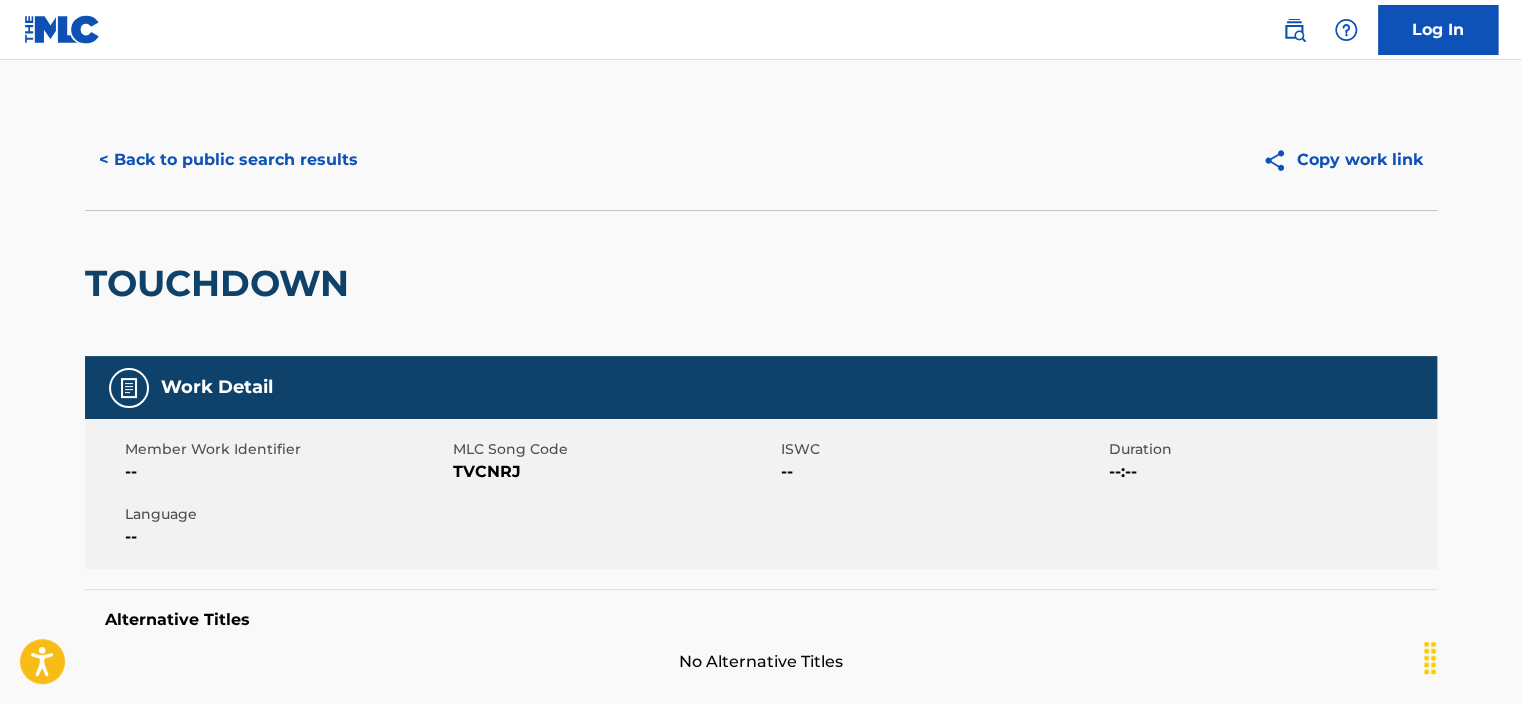 click on "< Back to public search results" at bounding box center [228, 160] 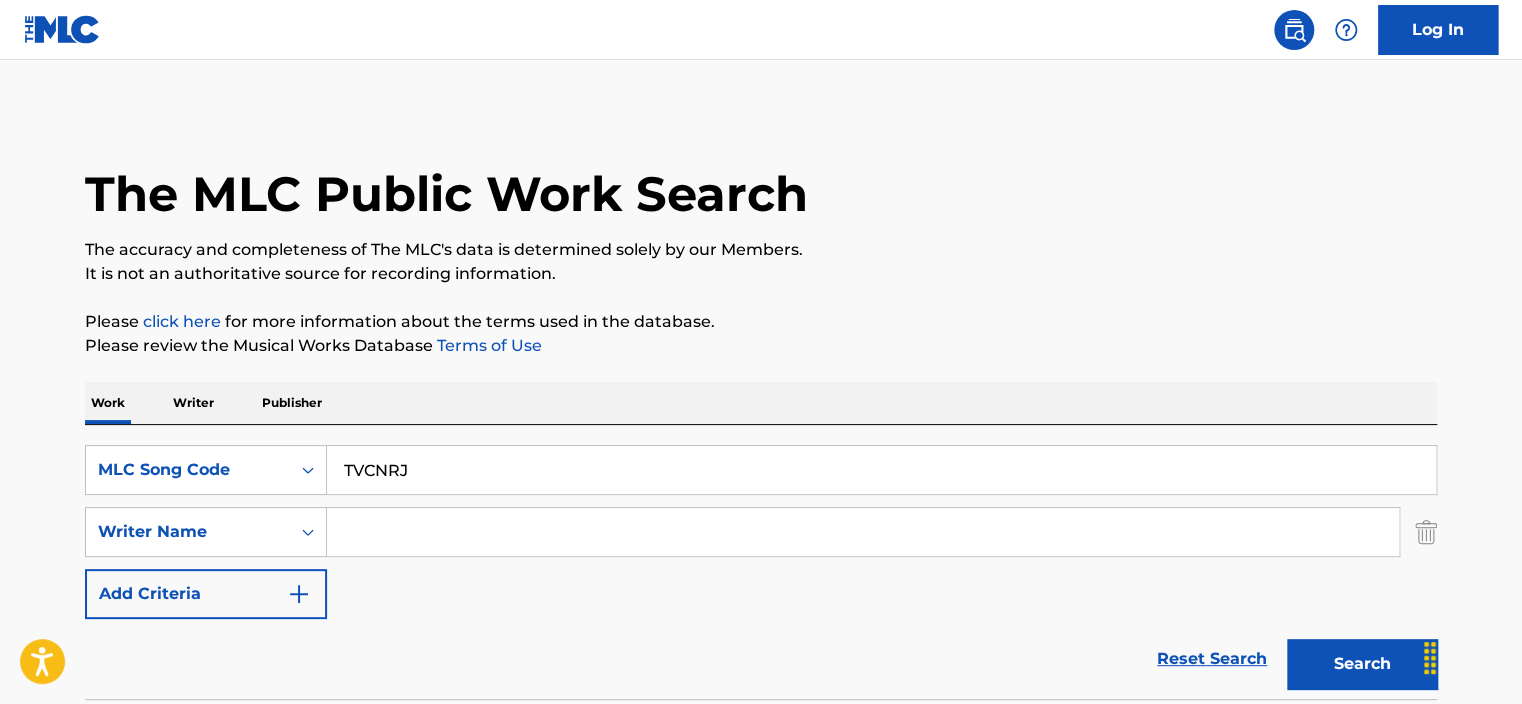 scroll, scrollTop: 269, scrollLeft: 0, axis: vertical 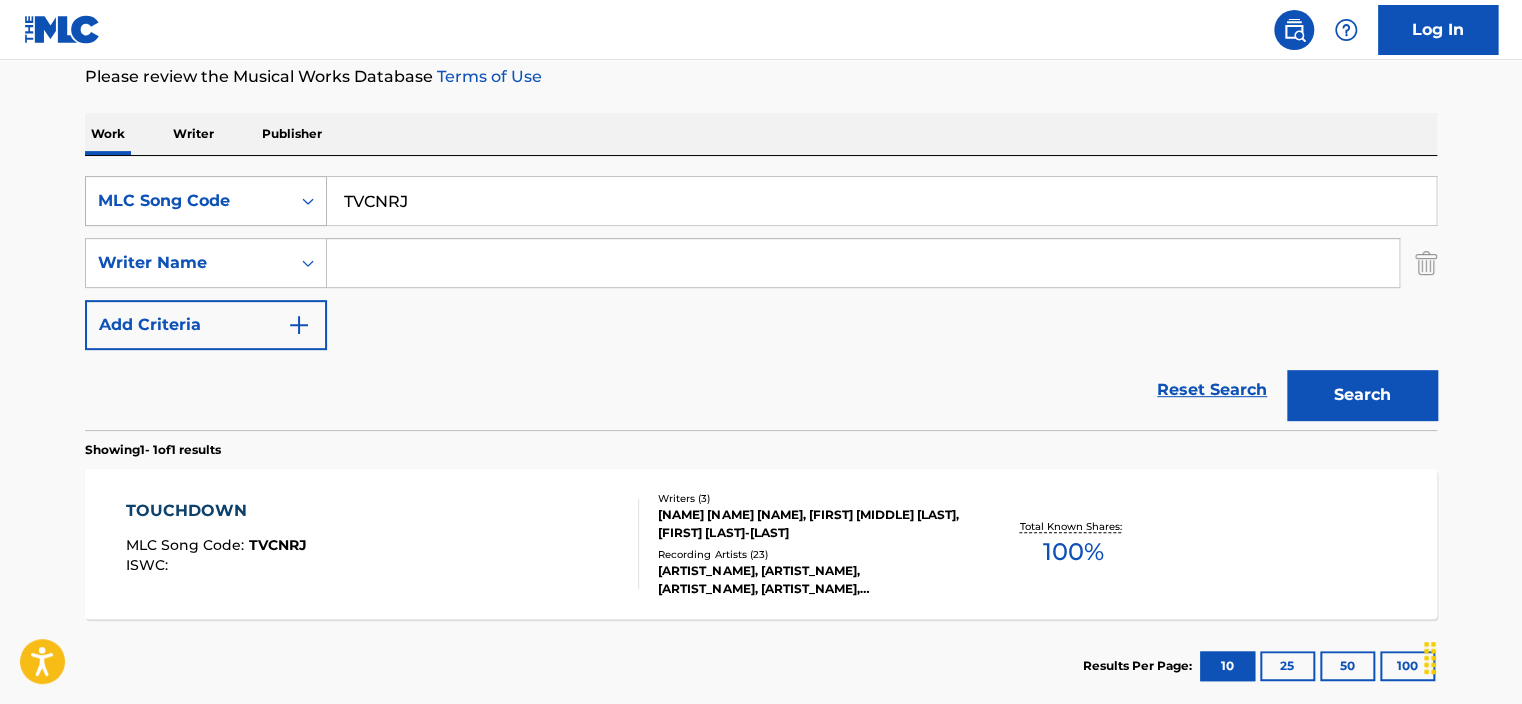 drag, startPoint x: 431, startPoint y: 216, endPoint x: 256, endPoint y: 217, distance: 175.00285 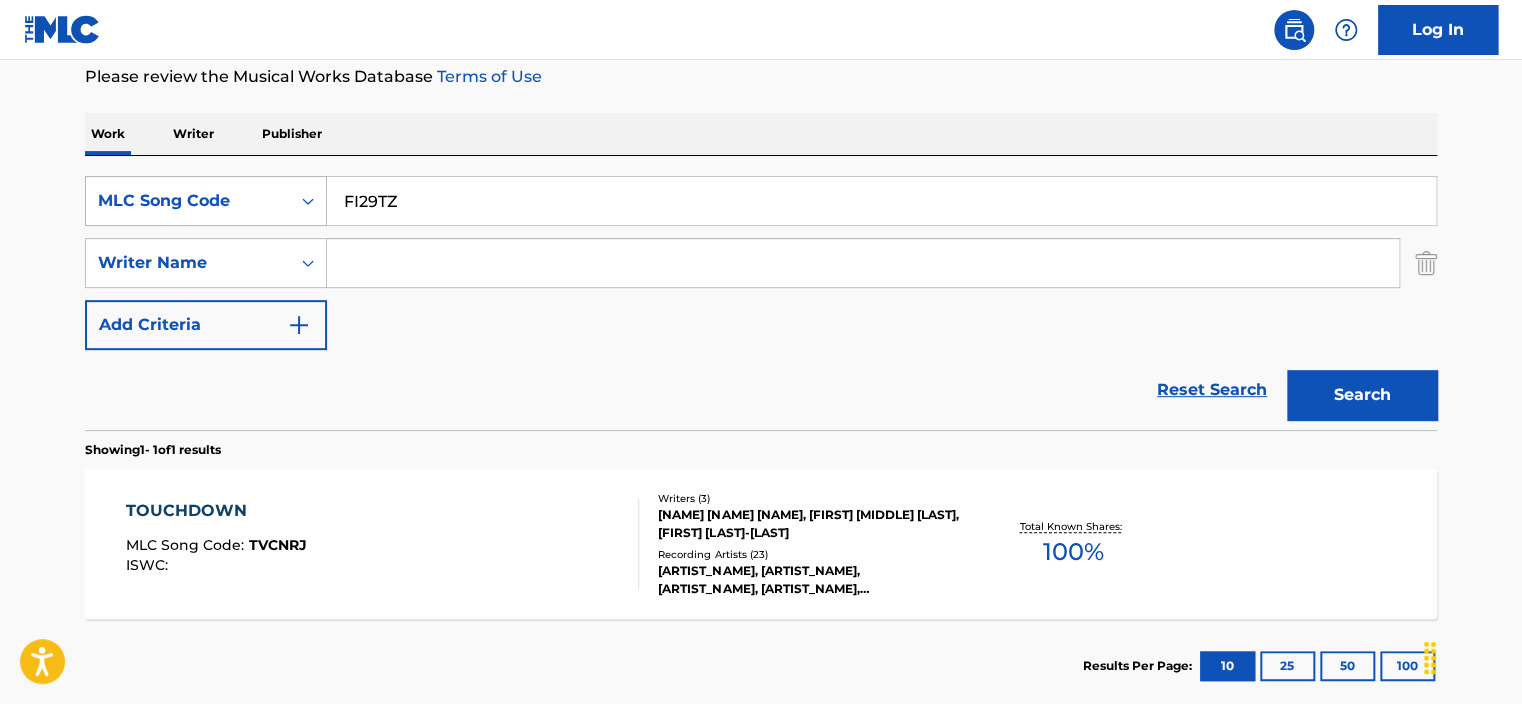 type on "FI29TZ" 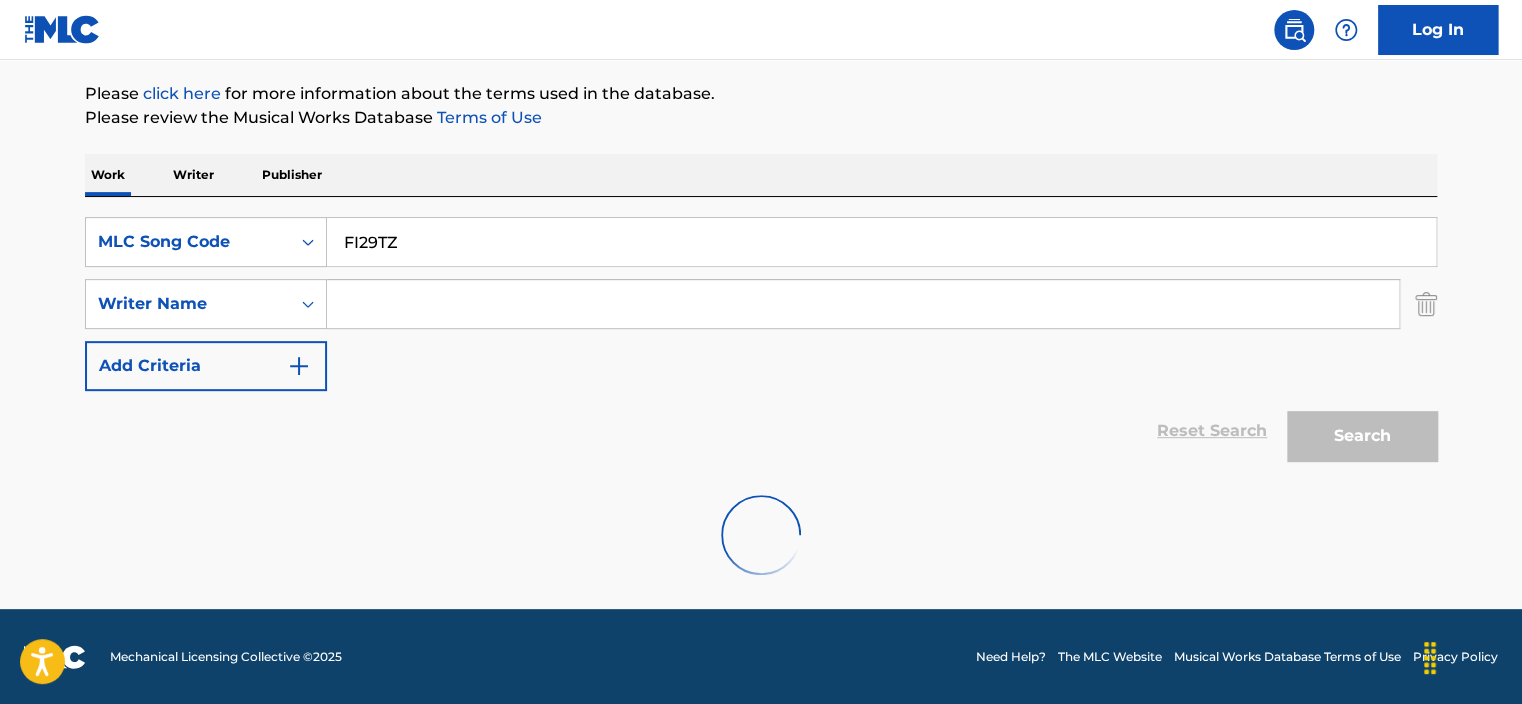 scroll, scrollTop: 269, scrollLeft: 0, axis: vertical 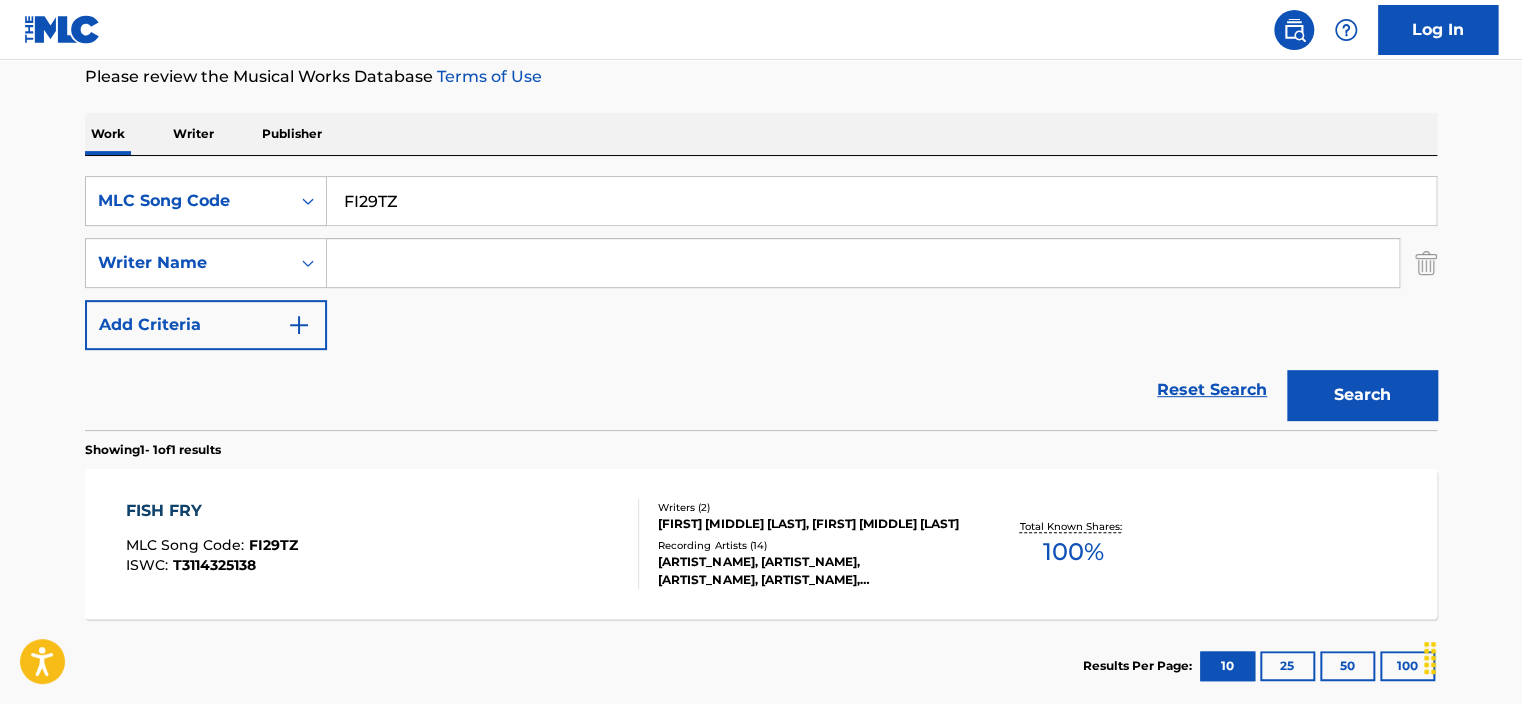 click on "FISH FRY MLC Song Code : FI29TZ ISWC : T3114325138" at bounding box center (383, 544) 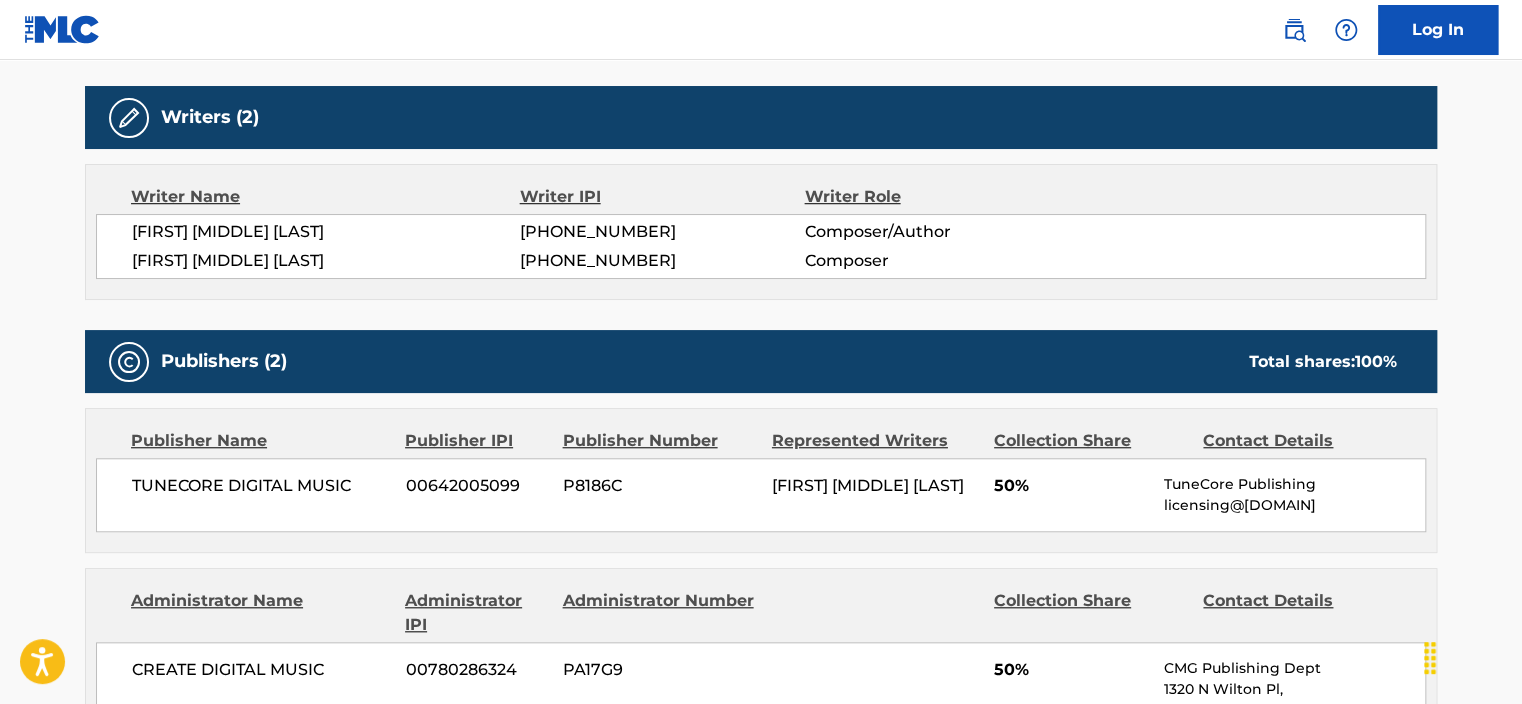 scroll, scrollTop: 692, scrollLeft: 0, axis: vertical 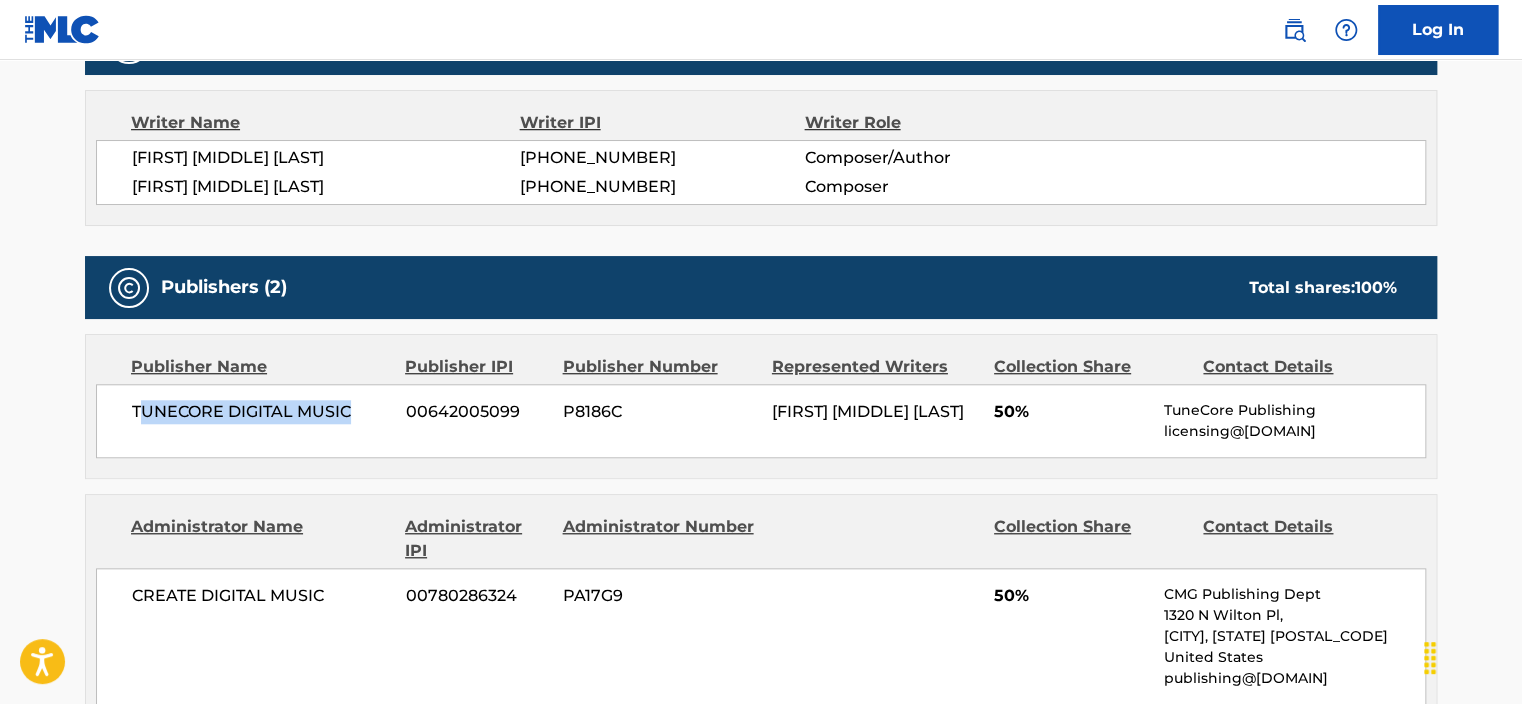 drag, startPoint x: 148, startPoint y: 404, endPoint x: 393, endPoint y: 458, distance: 250.88045 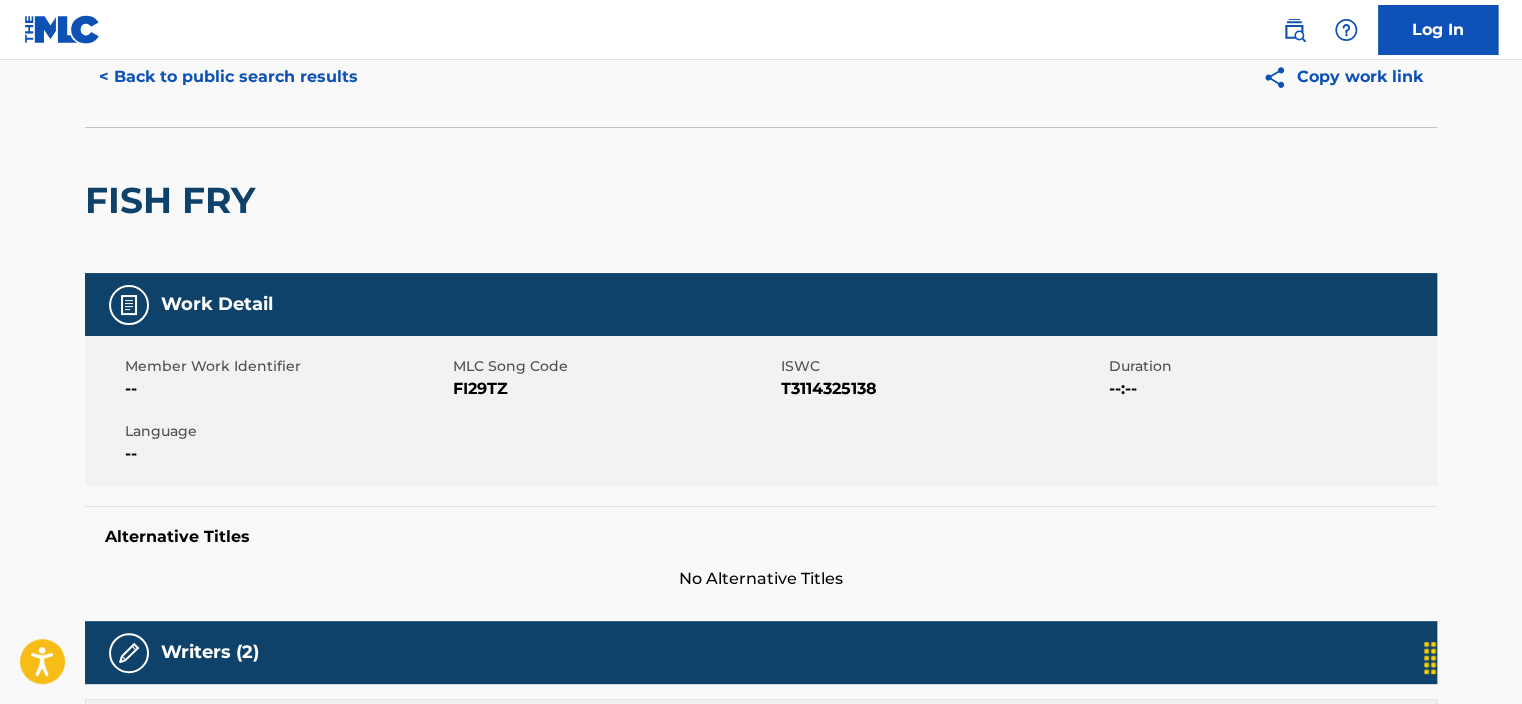 scroll, scrollTop: 0, scrollLeft: 0, axis: both 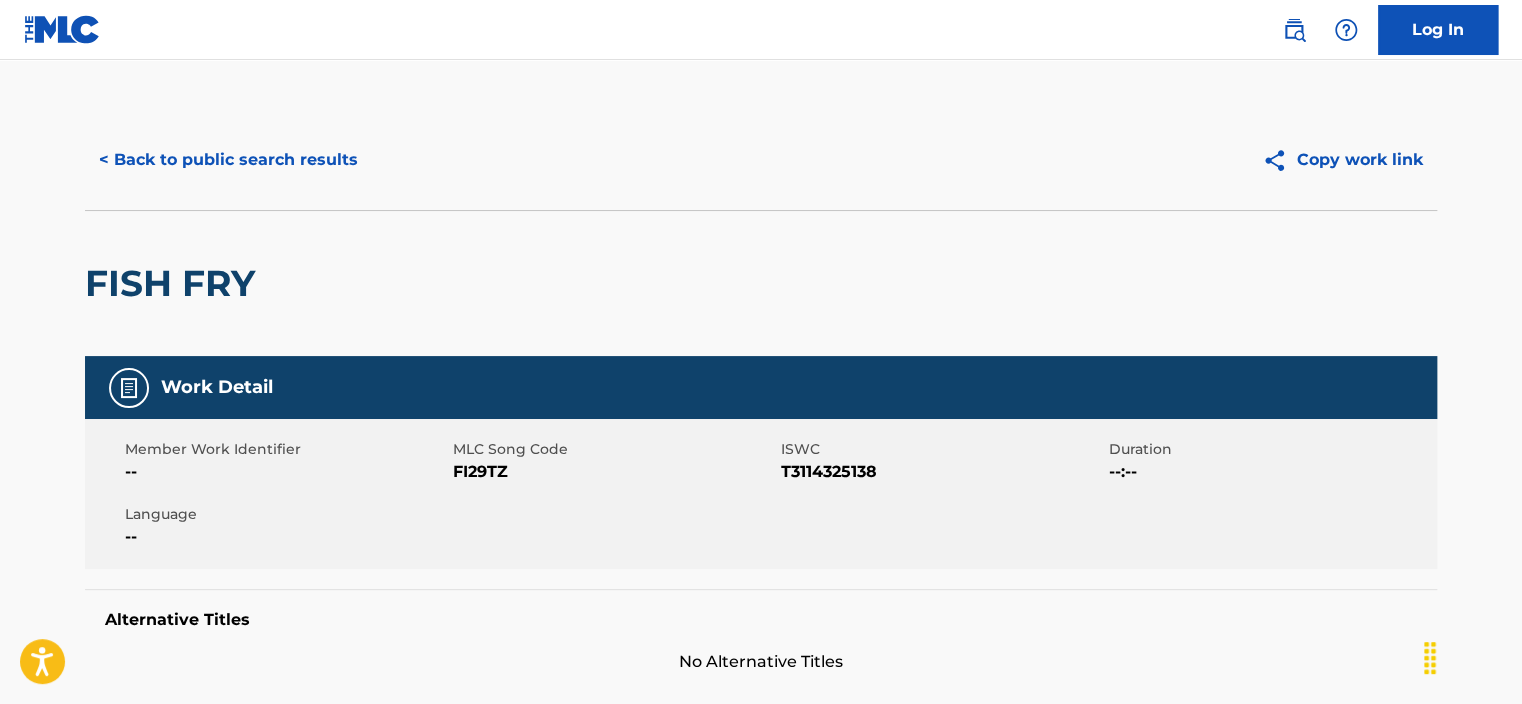 click on "< Back to public search results" at bounding box center (228, 160) 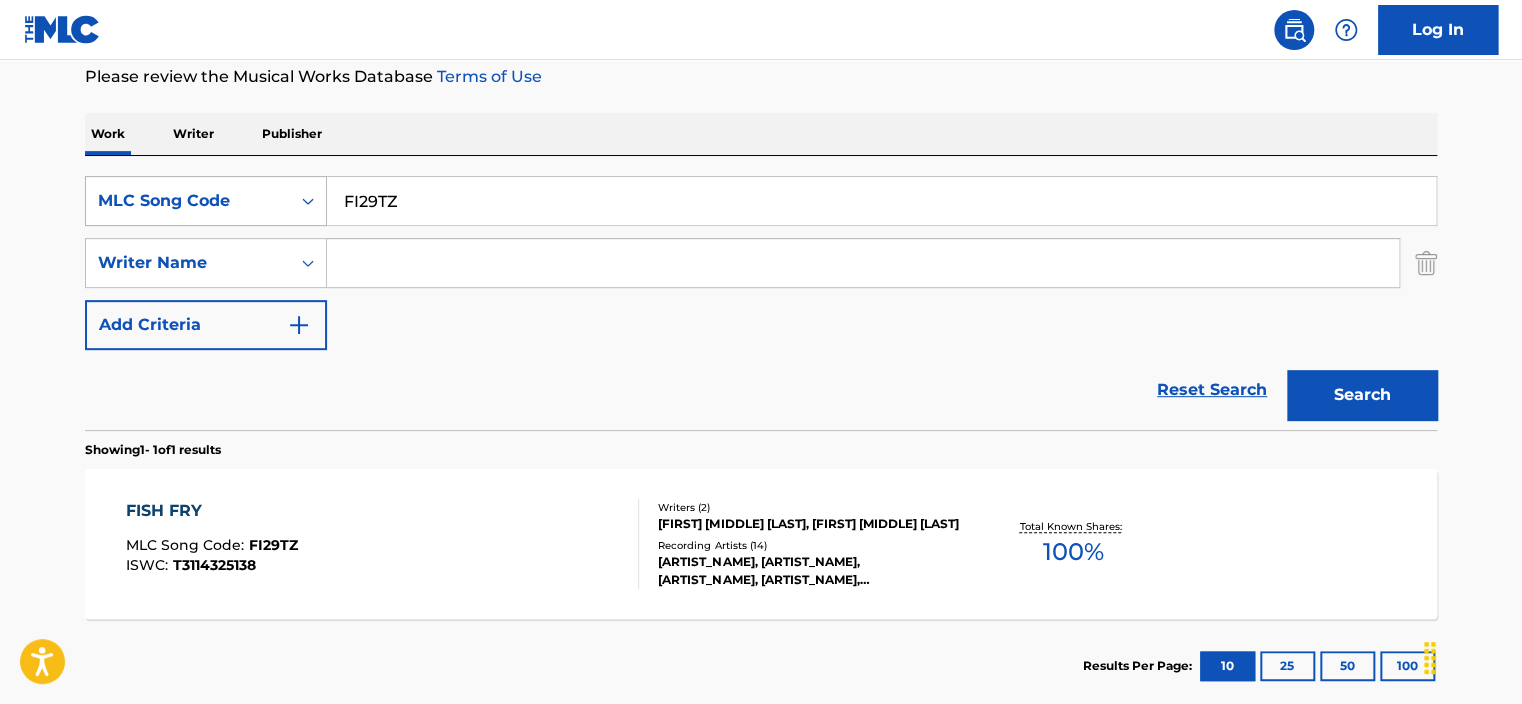drag, startPoint x: 496, startPoint y: 187, endPoint x: 264, endPoint y: 175, distance: 232.31013 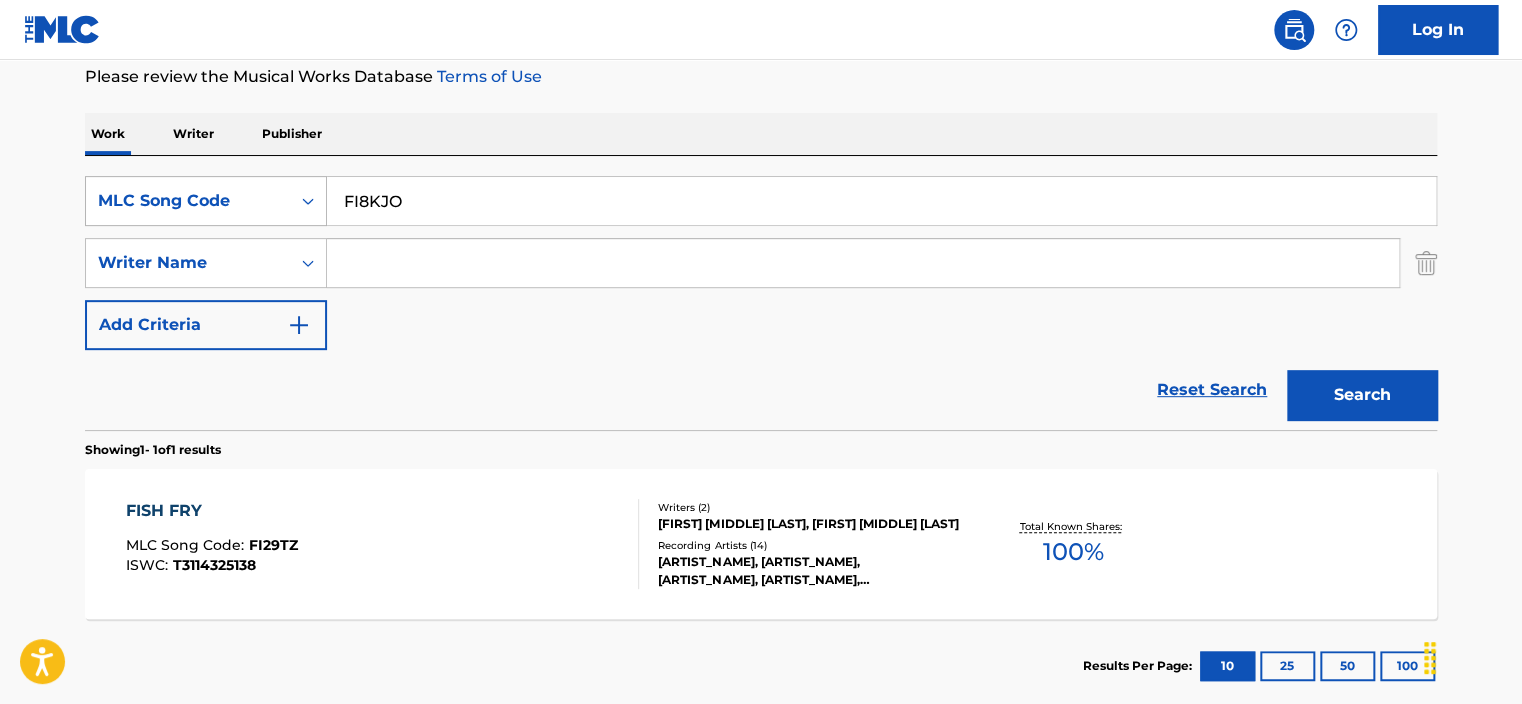 click on "Search" at bounding box center (1362, 395) 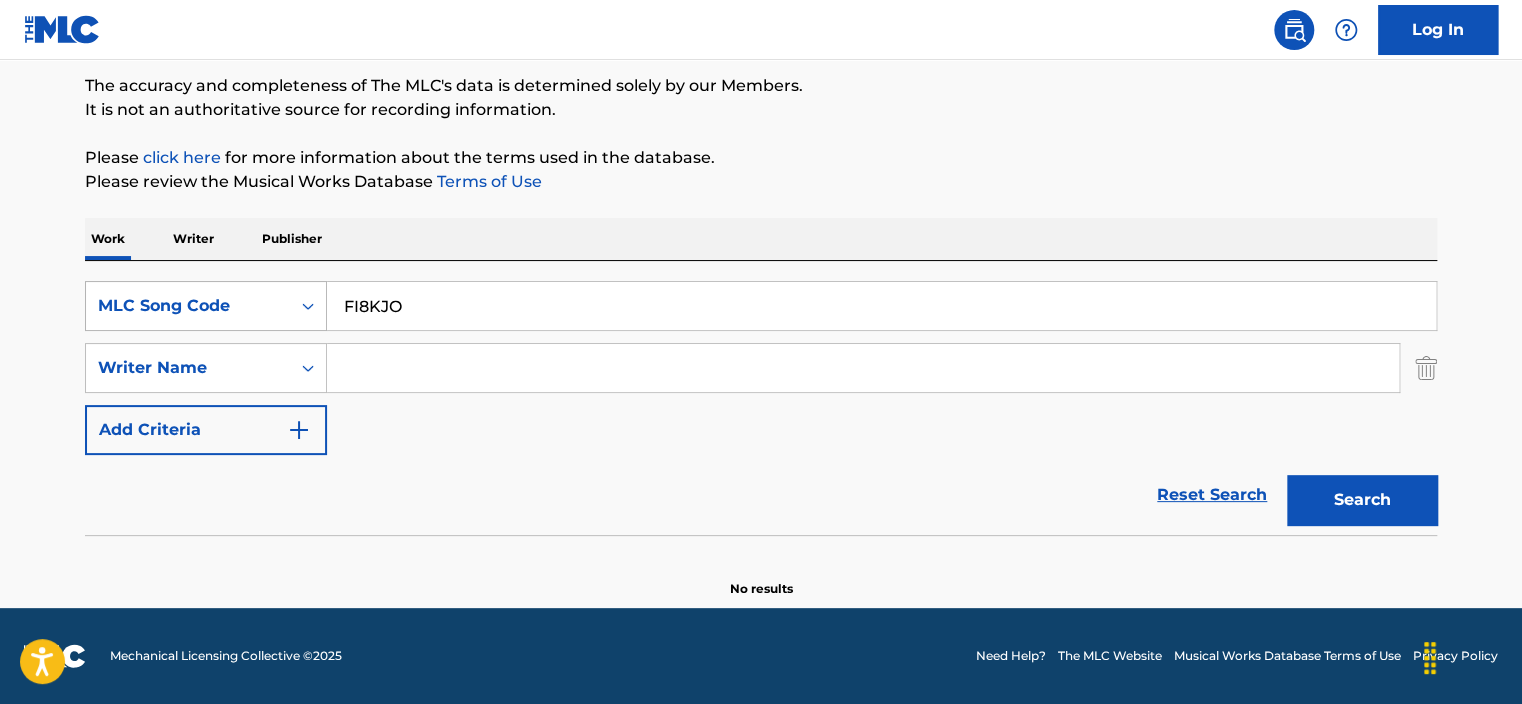 scroll, scrollTop: 164, scrollLeft: 0, axis: vertical 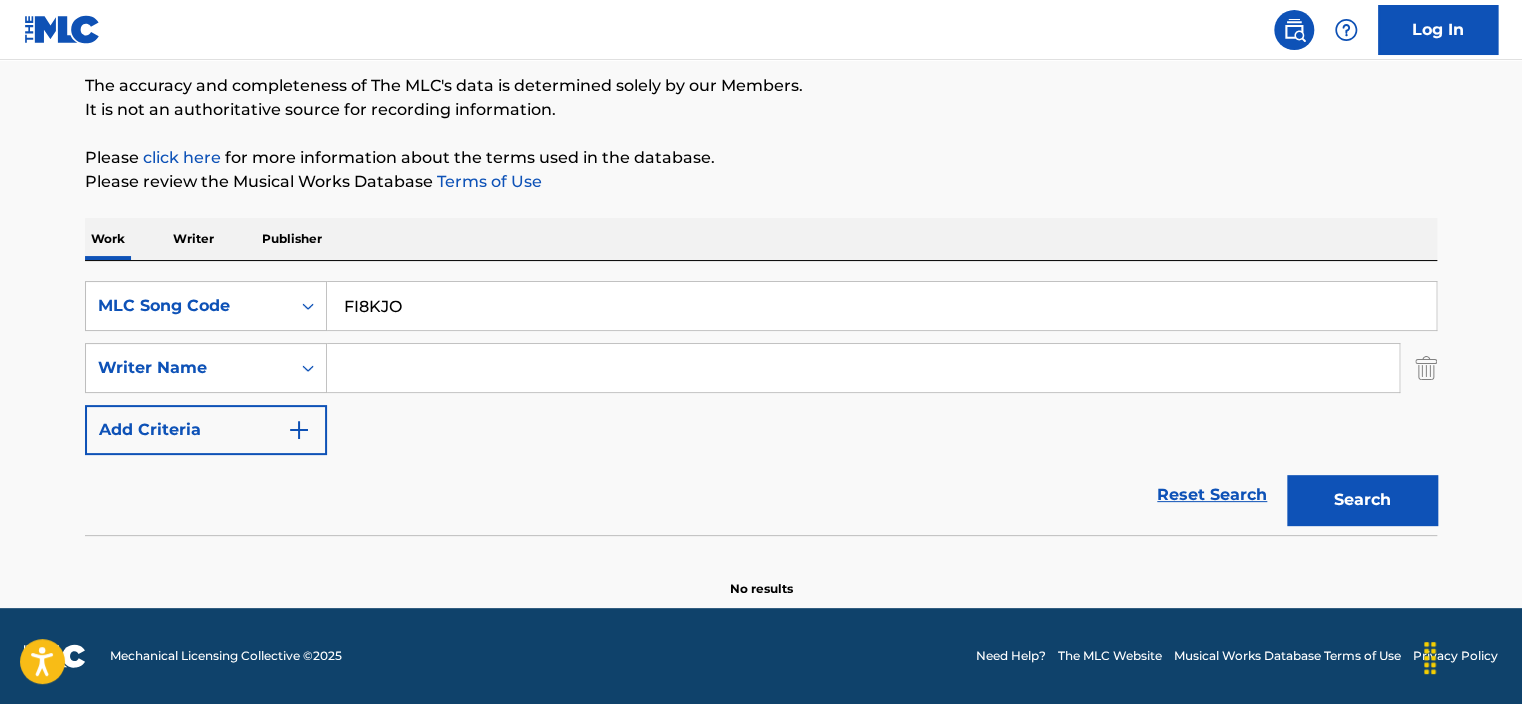 click on "Search" at bounding box center [1362, 500] 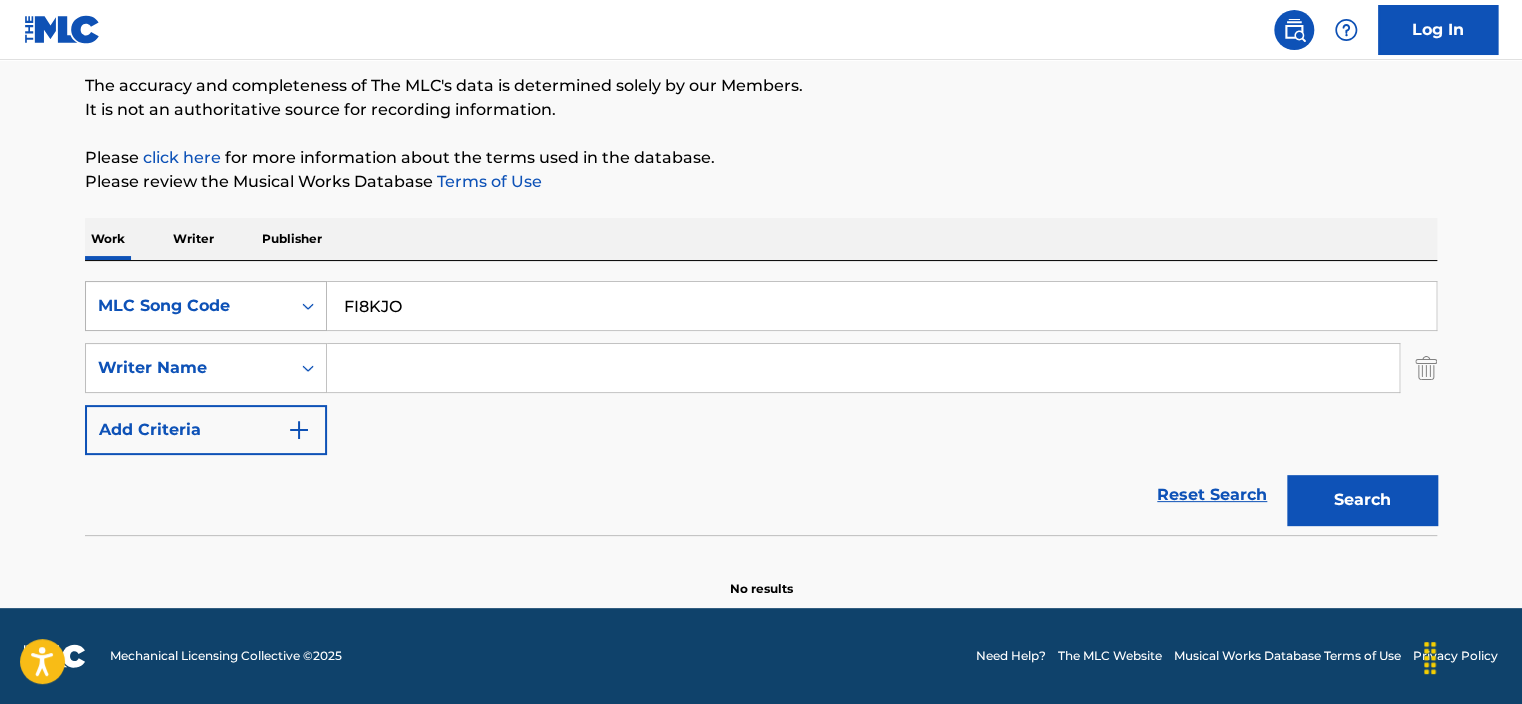 drag, startPoint x: 406, startPoint y: 309, endPoint x: 234, endPoint y: 280, distance: 174.42764 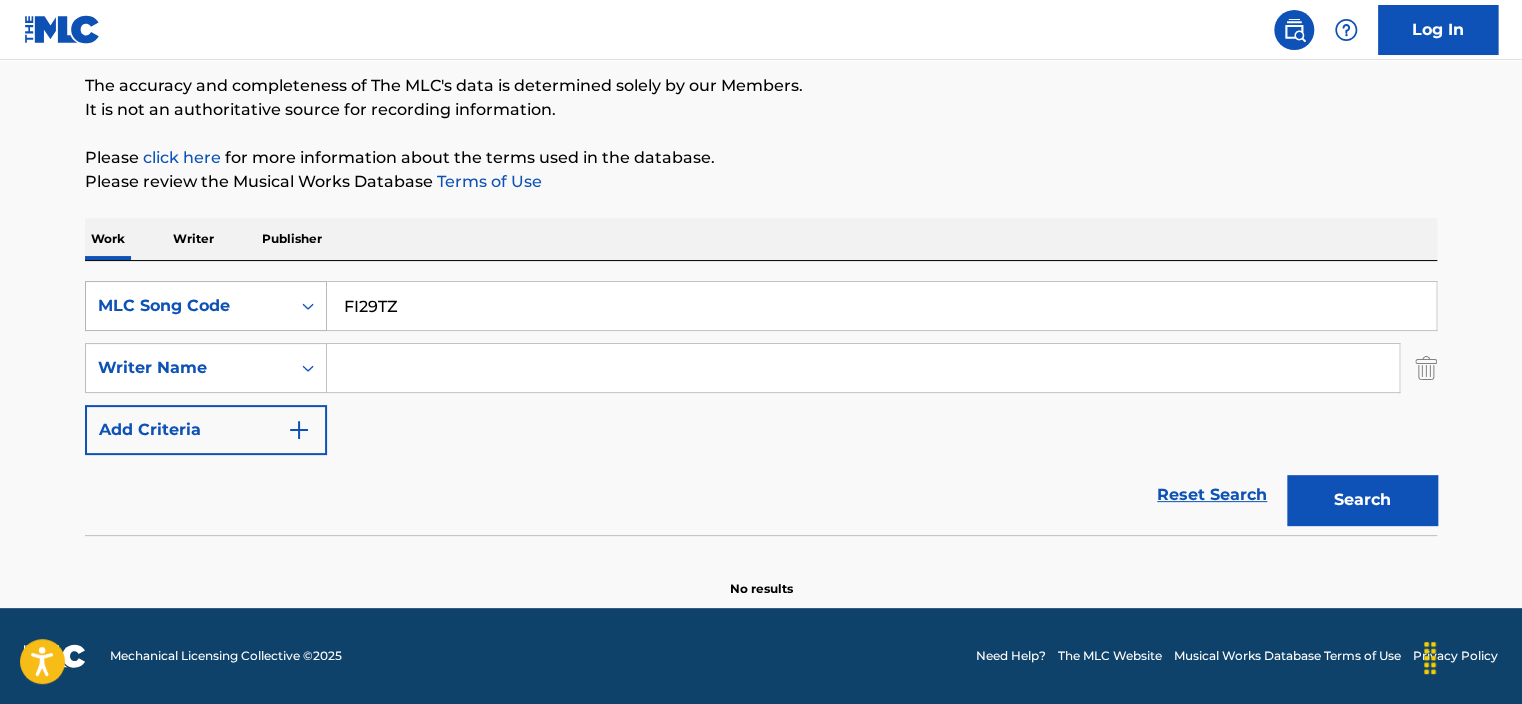 type on "FI29TZ" 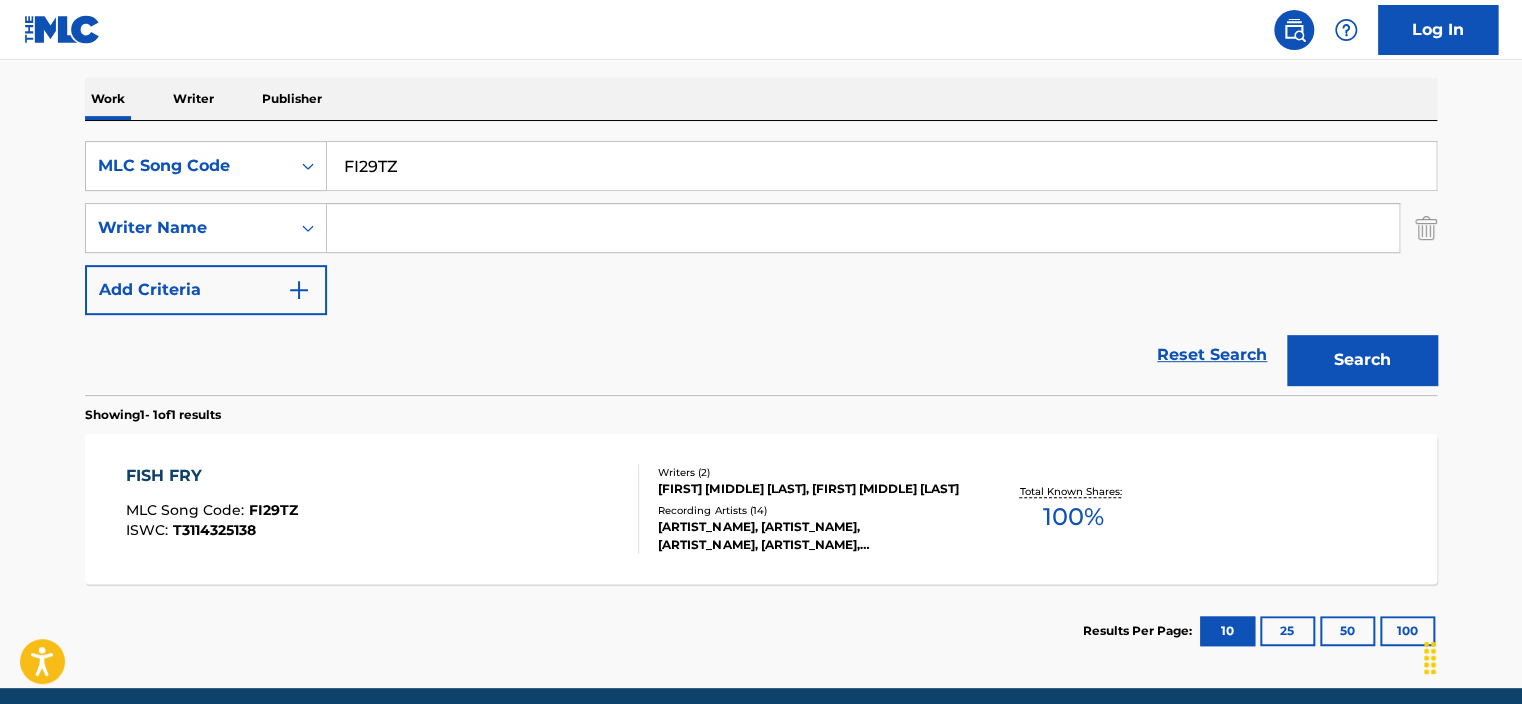 scroll, scrollTop: 384, scrollLeft: 0, axis: vertical 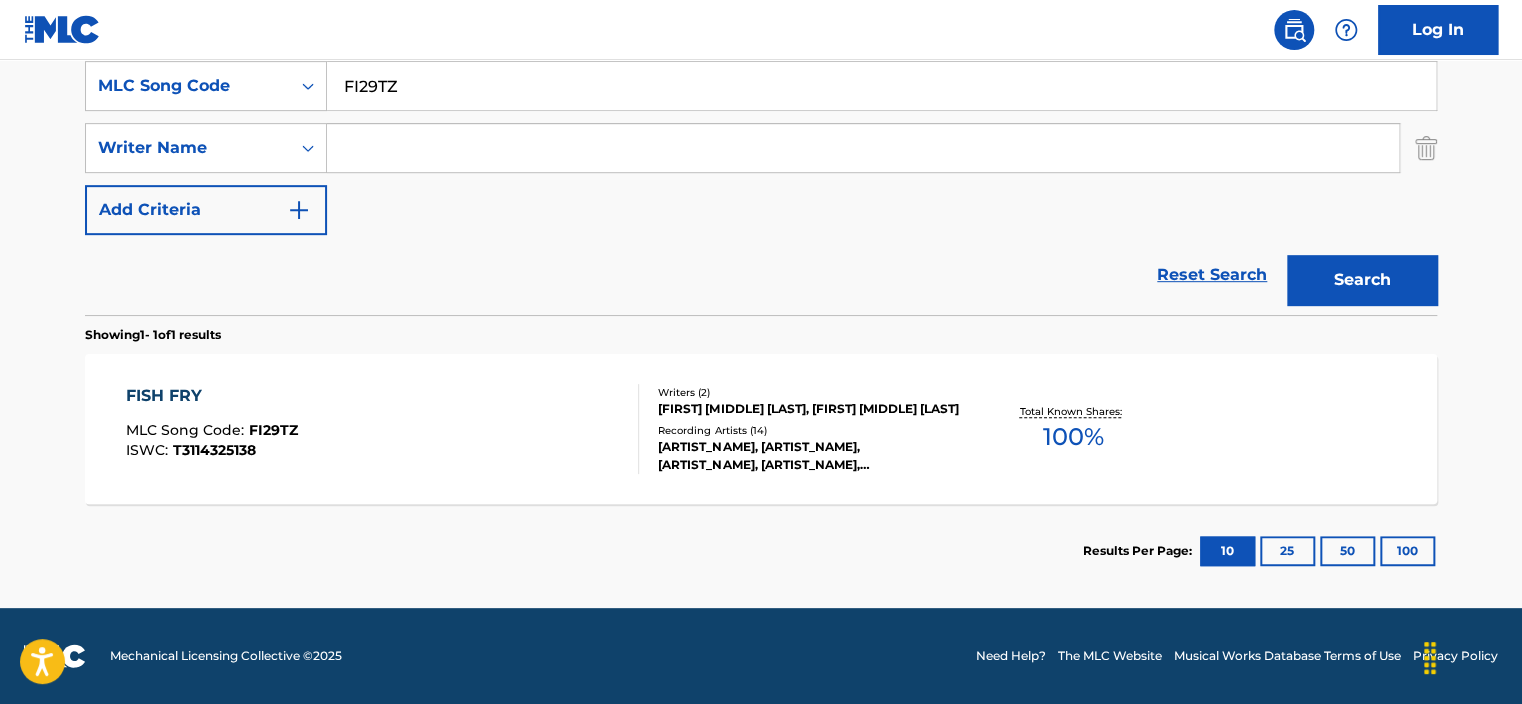 click on "[FIRST] [MIDDLE] [LAST], [FIRST] [MIDDLE] [LAST]" at bounding box center (809, 409) 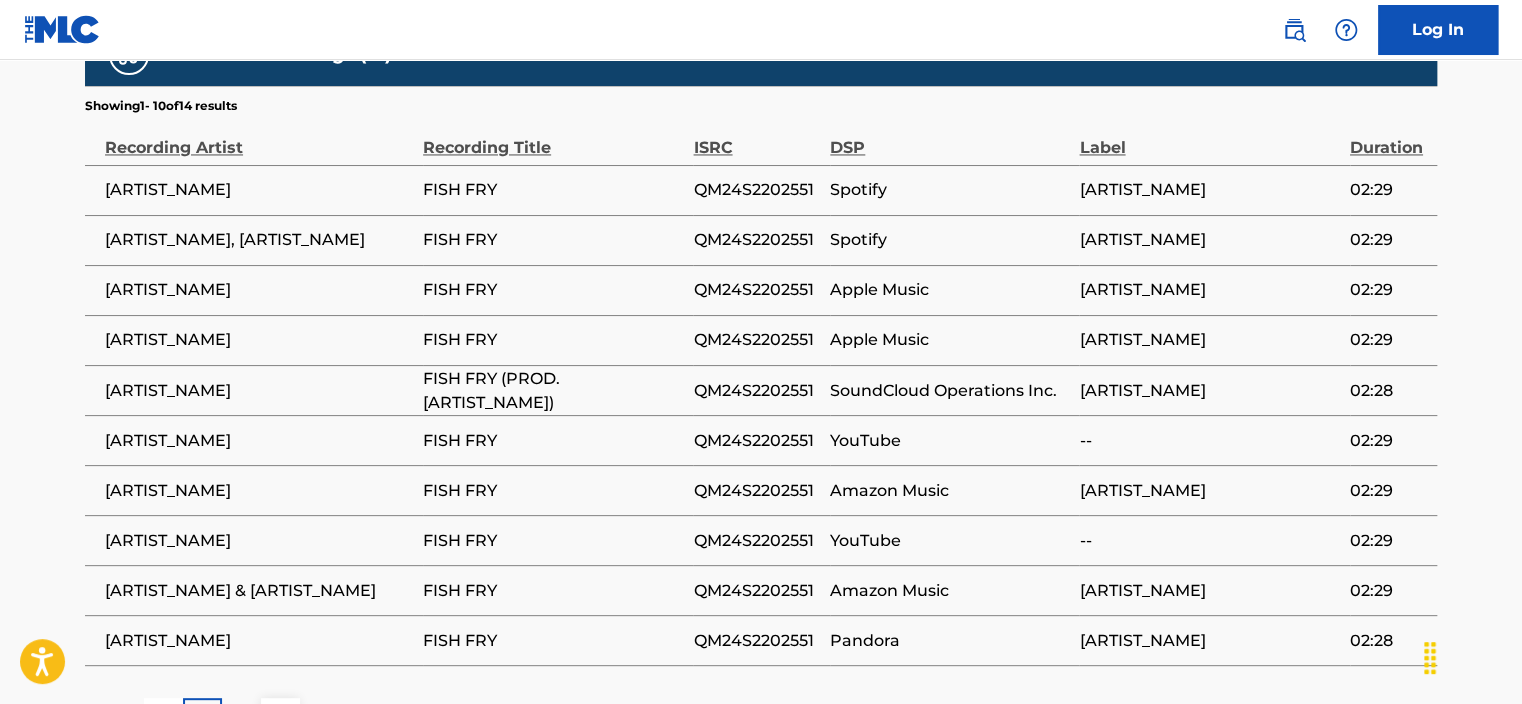 scroll, scrollTop: 1387, scrollLeft: 0, axis: vertical 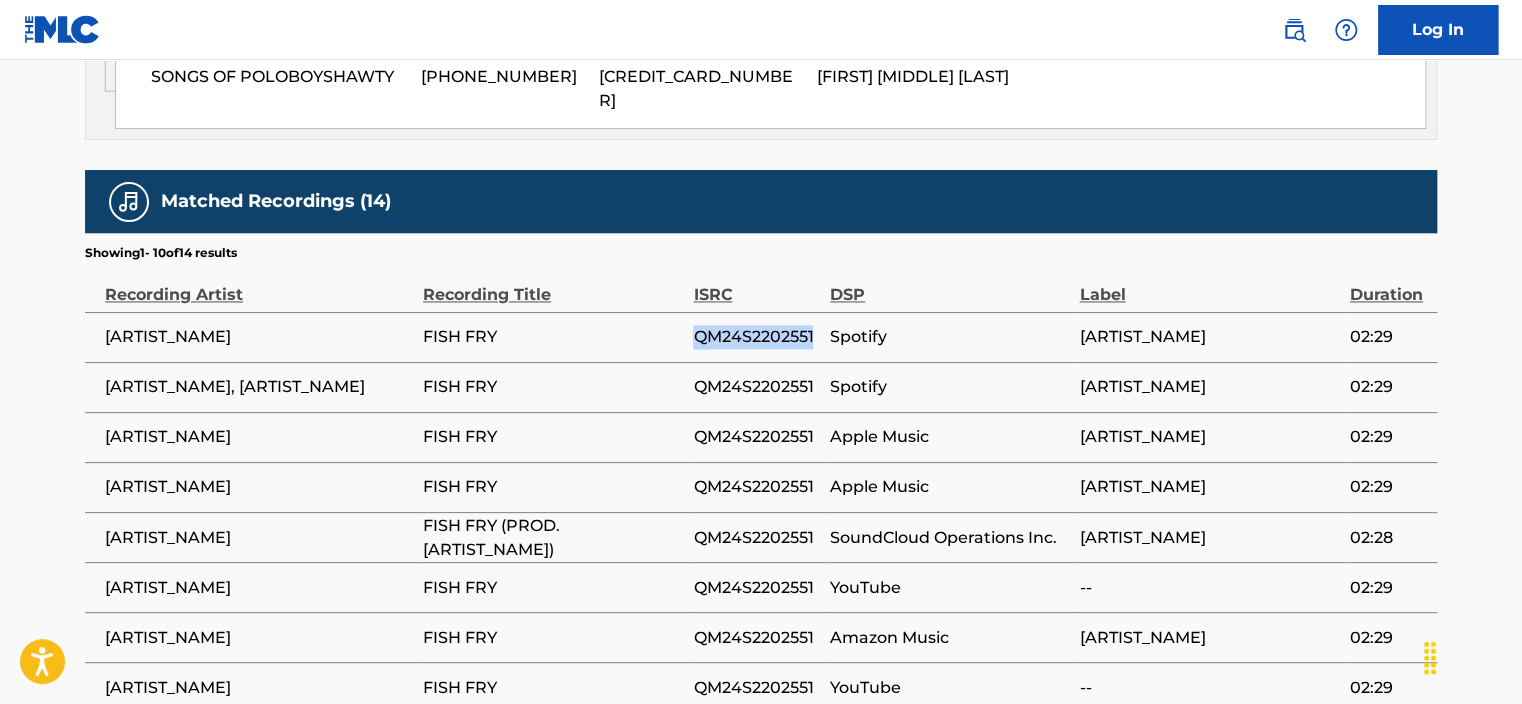 drag, startPoint x: 815, startPoint y: 334, endPoint x: 692, endPoint y: 323, distance: 123.49089 